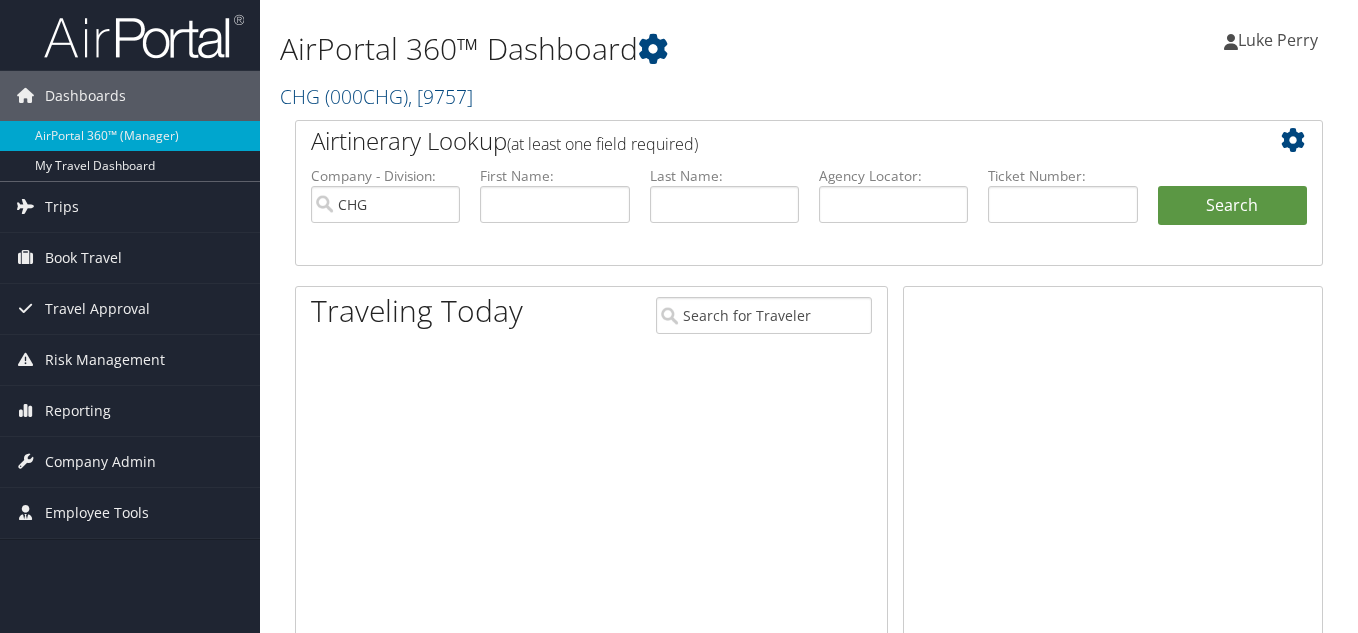 scroll, scrollTop: 0, scrollLeft: 0, axis: both 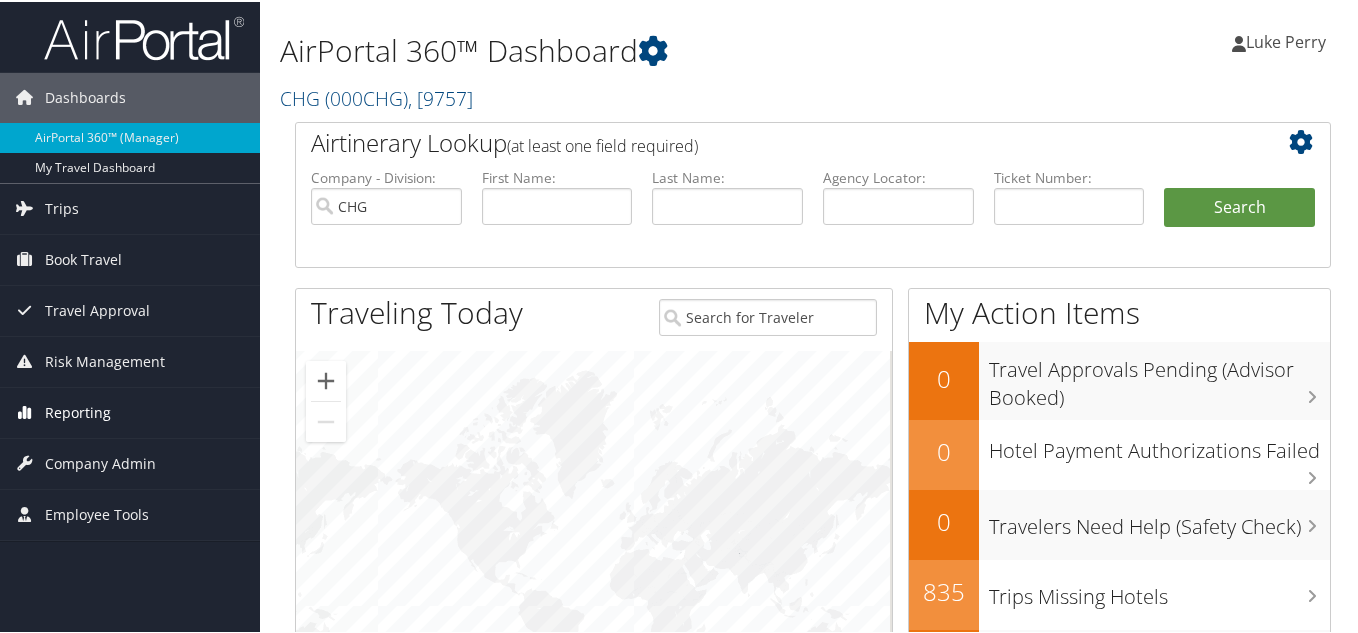 click on "Reporting" at bounding box center (78, 411) 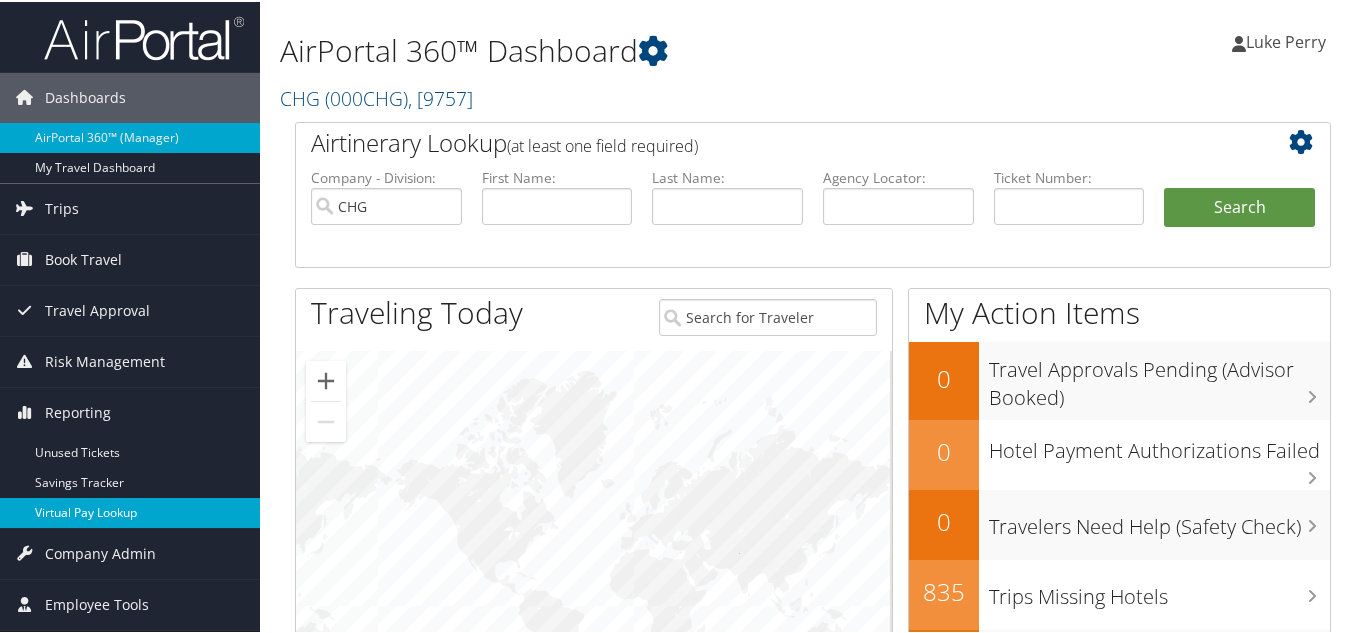 click on "Virtual Pay Lookup" at bounding box center [130, 511] 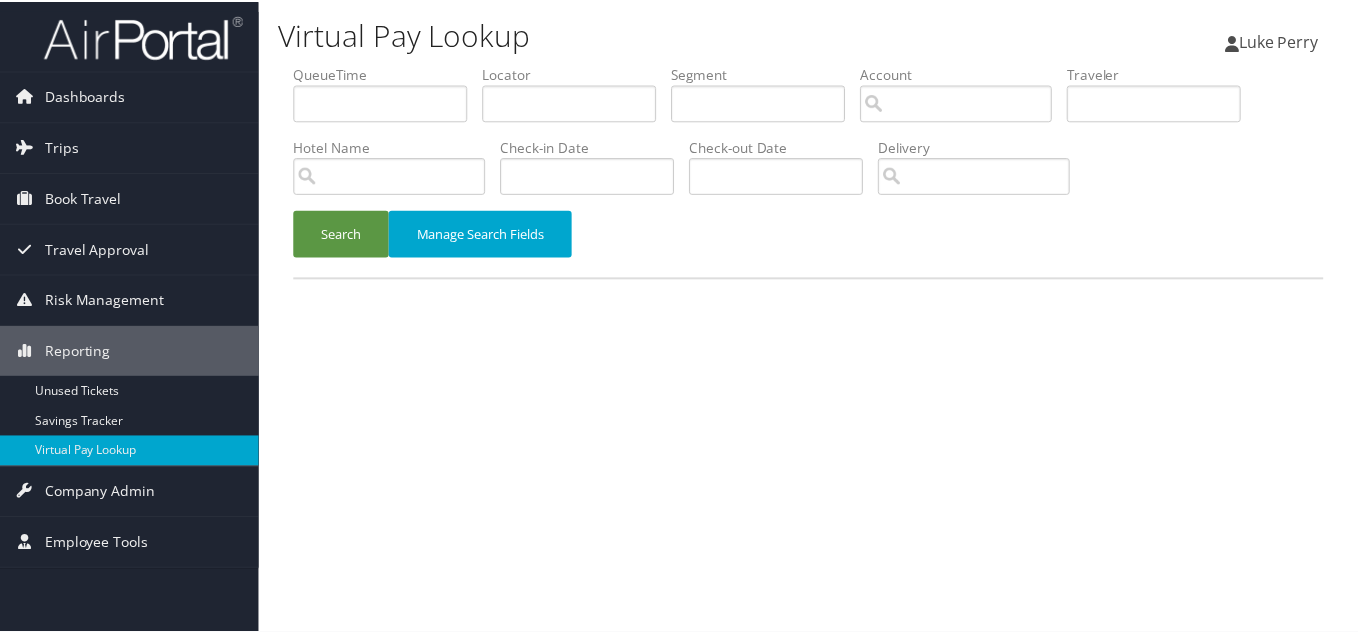 scroll, scrollTop: 0, scrollLeft: 0, axis: both 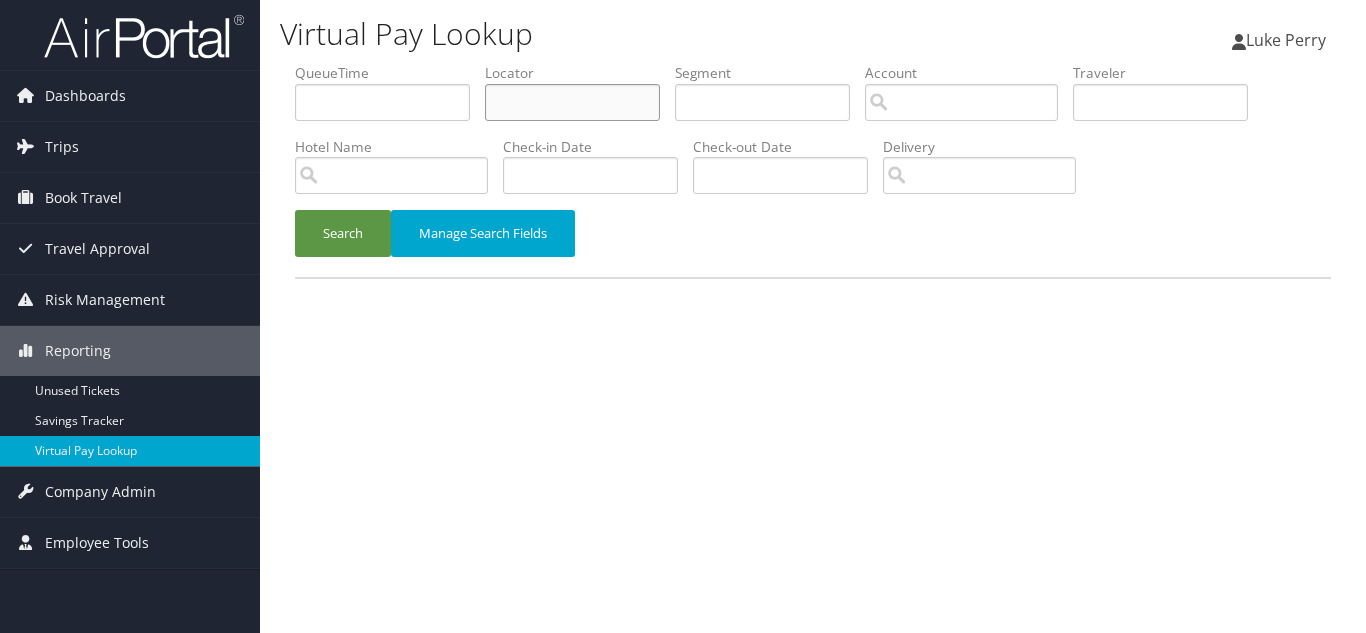 click at bounding box center [572, 102] 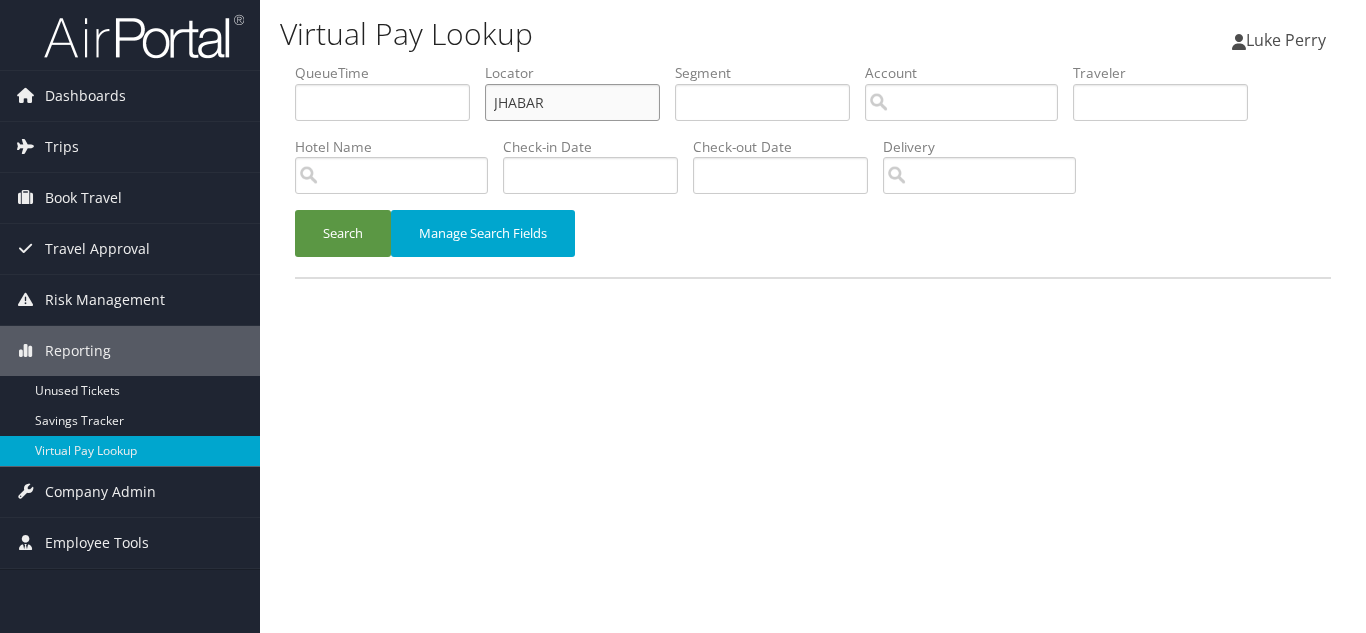 click on "Search" at bounding box center (343, 233) 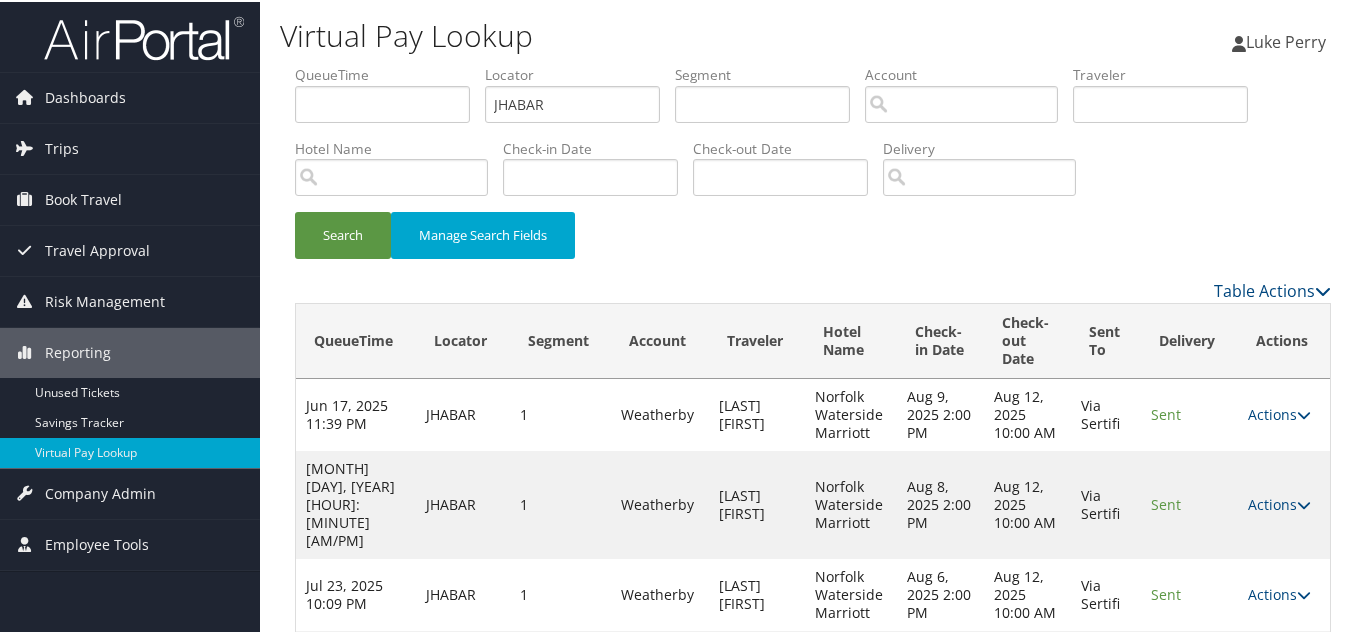 click on "Search Manage Search Fields" at bounding box center [813, 243] 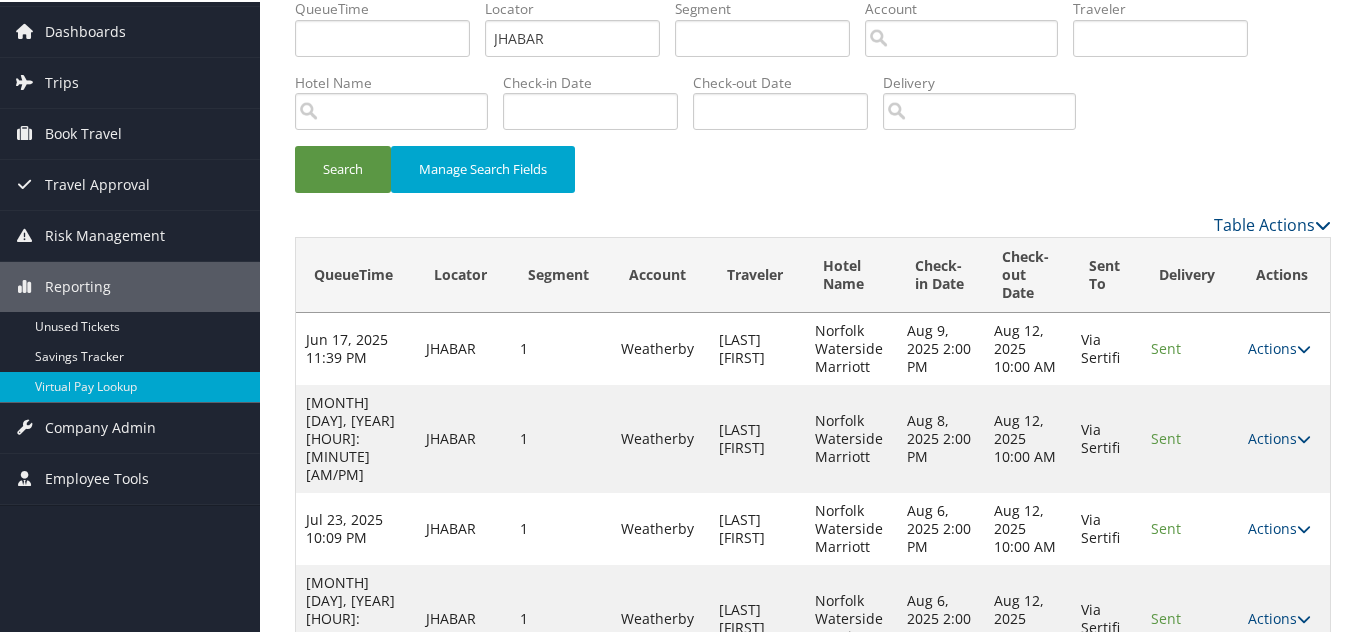scroll, scrollTop: 67, scrollLeft: 0, axis: vertical 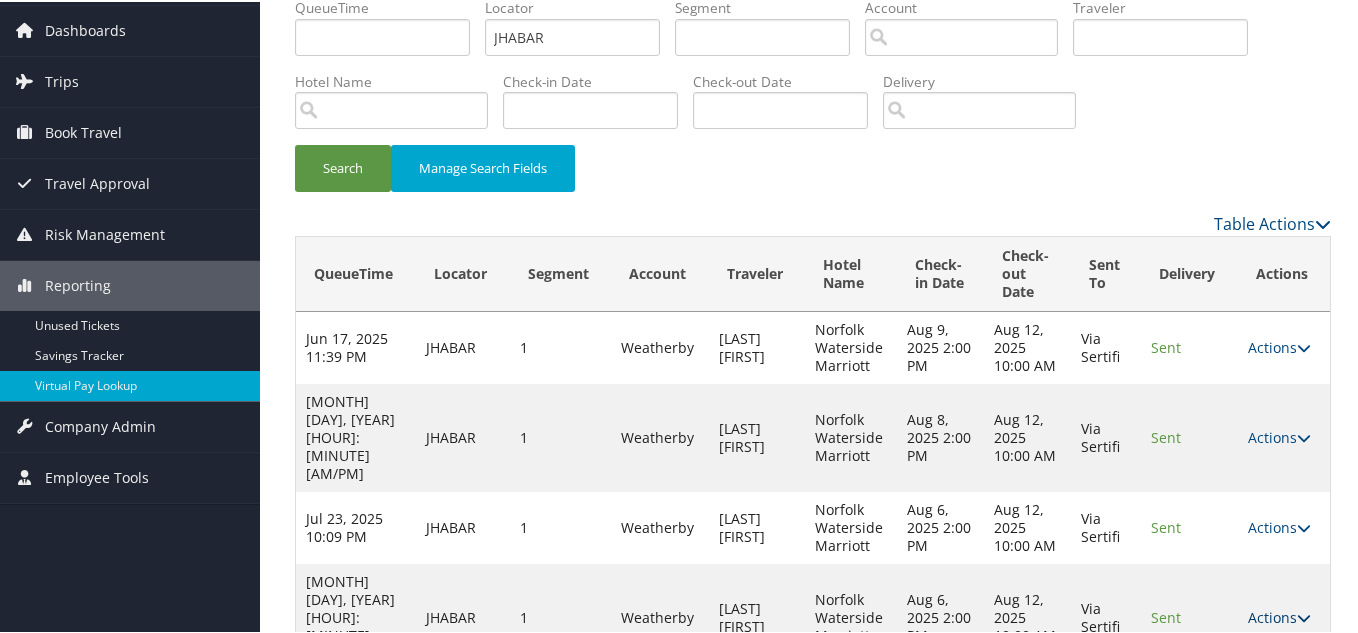 click at bounding box center (1304, 616) 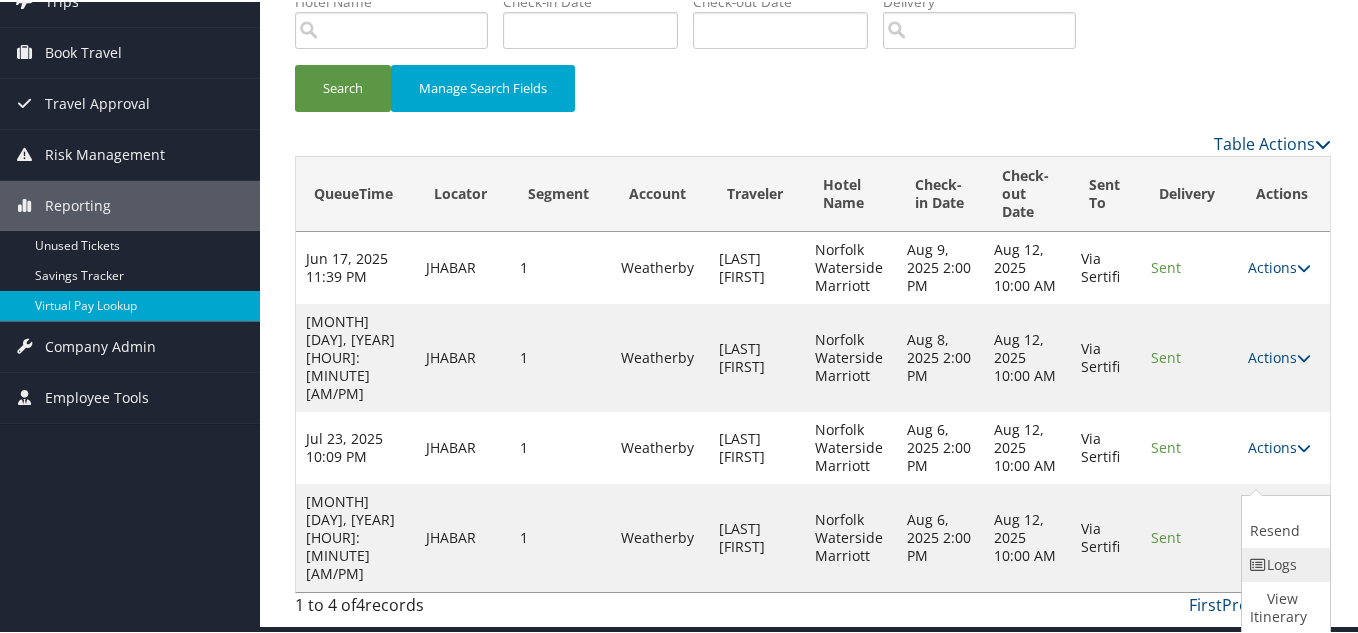 click on "Logs" at bounding box center [1283, 563] 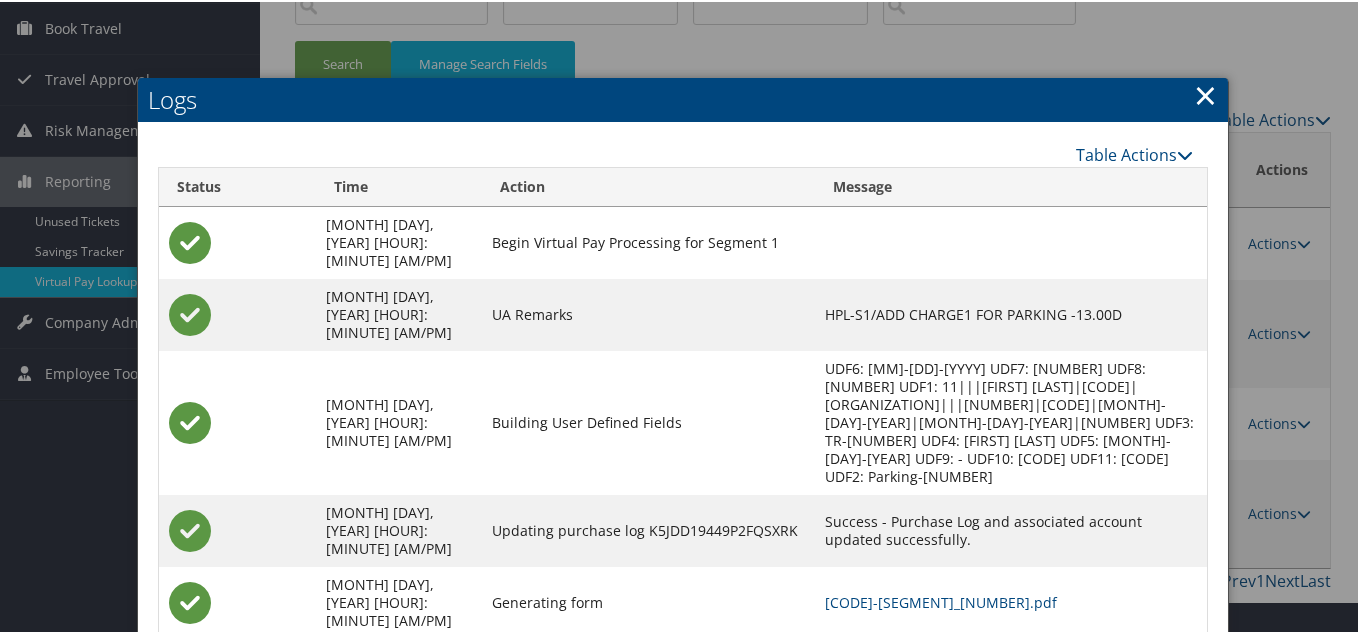 scroll, scrollTop: 267, scrollLeft: 0, axis: vertical 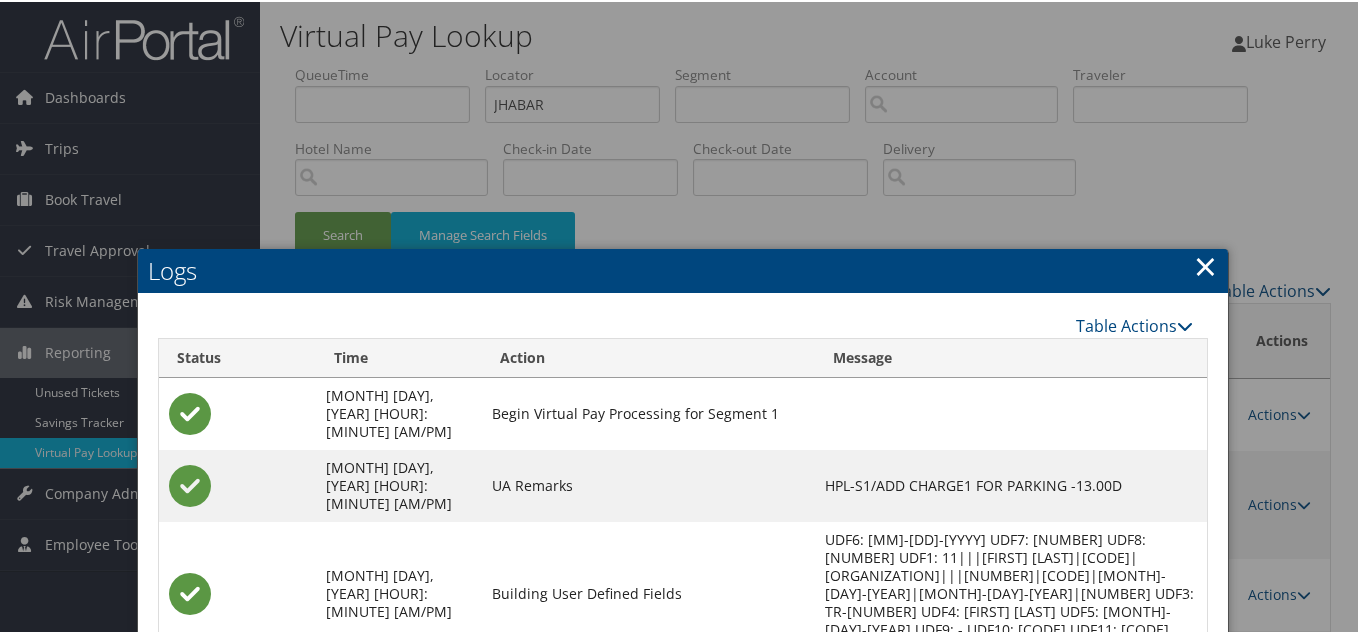 drag, startPoint x: 1196, startPoint y: 266, endPoint x: 1241, endPoint y: 259, distance: 45.54119 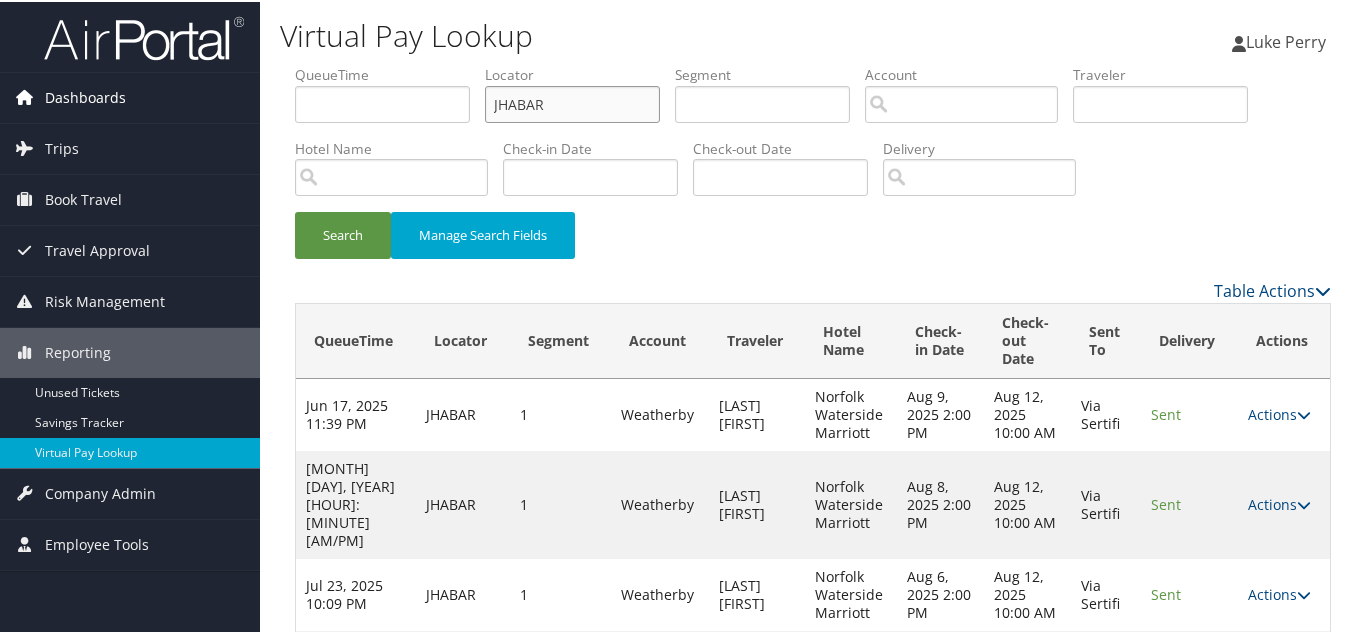 drag, startPoint x: 240, startPoint y: 100, endPoint x: 165, endPoint y: 114, distance: 76.29548 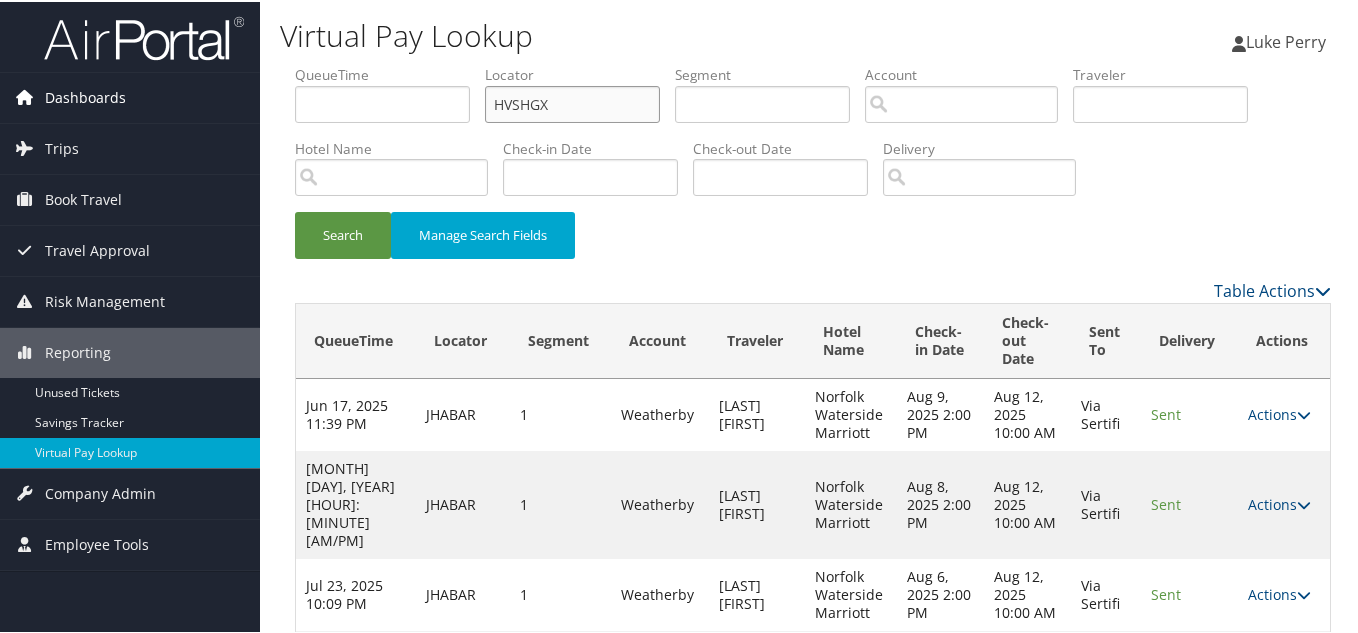 click on "Search" at bounding box center (343, 233) 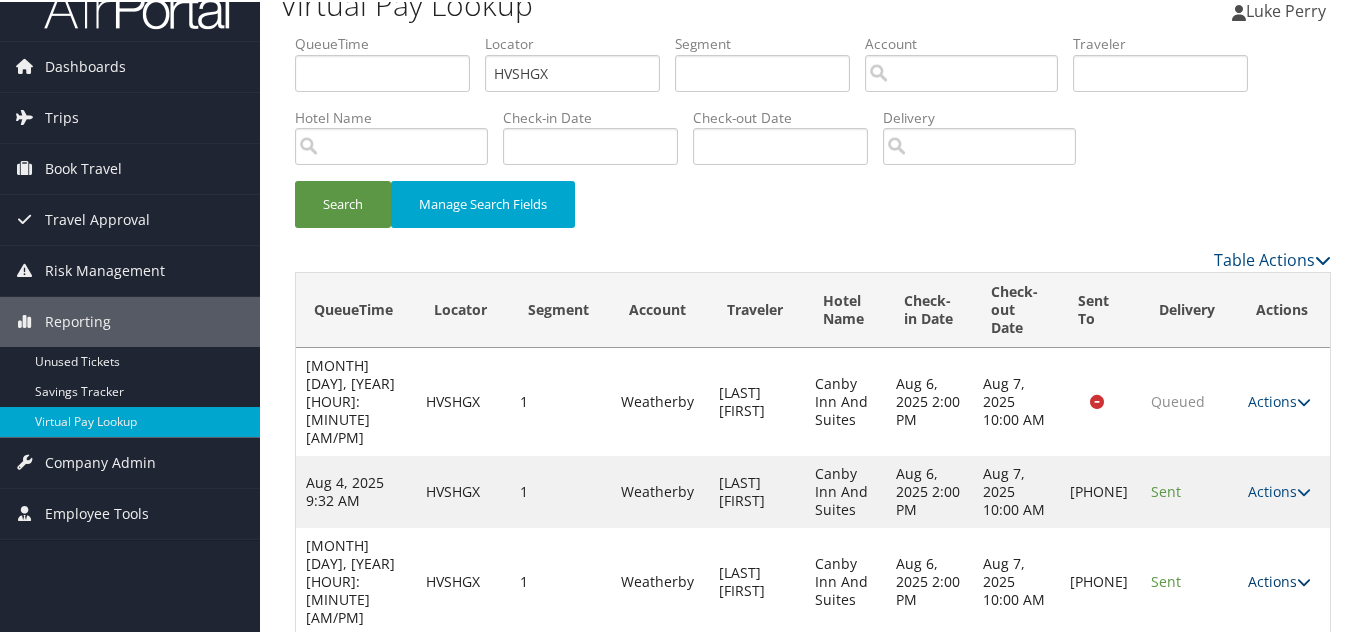 click at bounding box center (1304, 580) 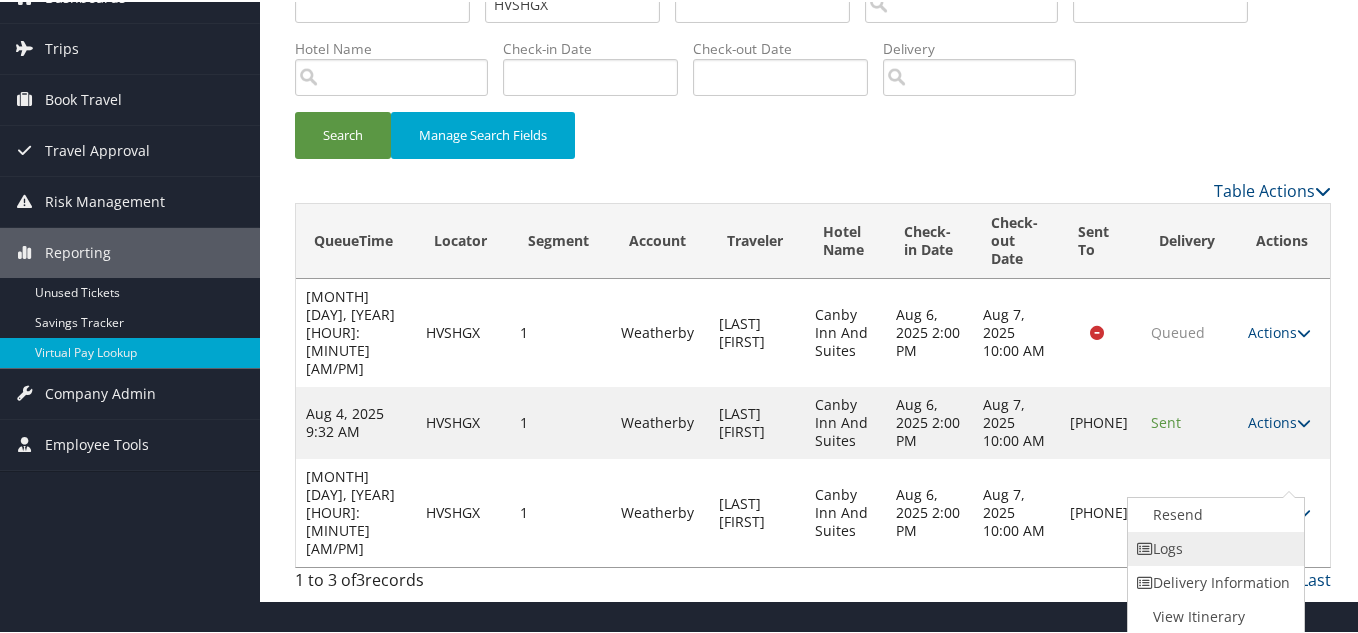 click on "Logs" at bounding box center [1213, 547] 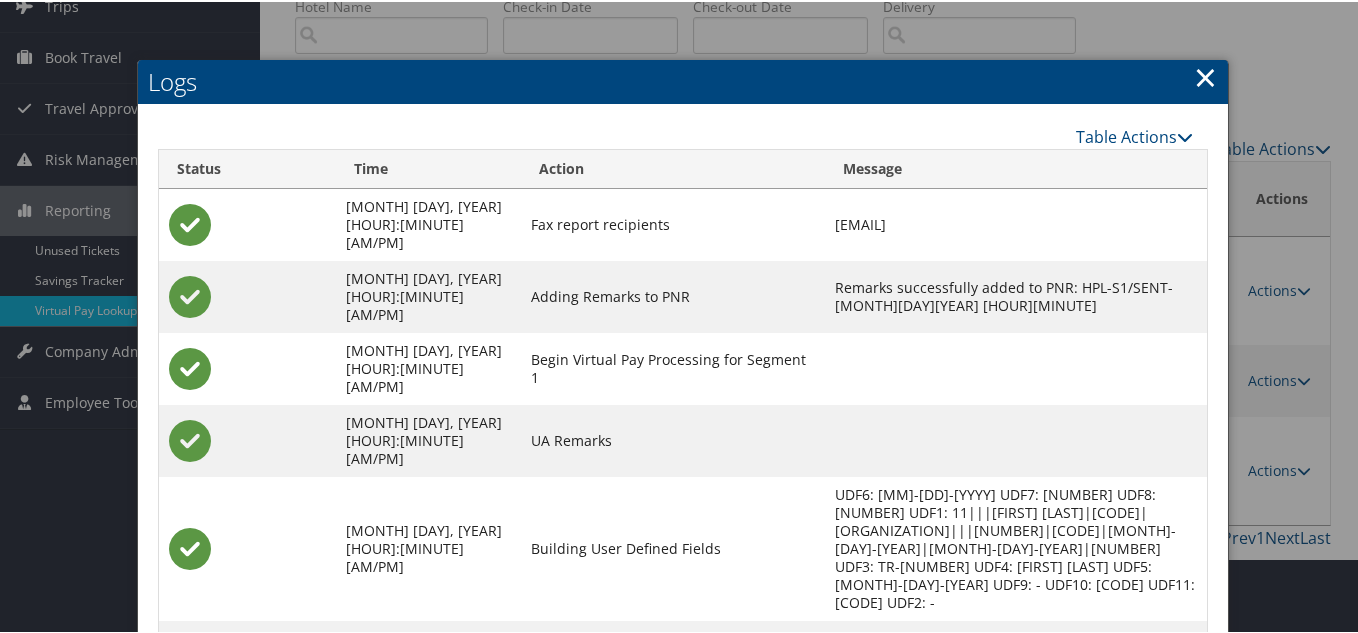 scroll, scrollTop: 280, scrollLeft: 0, axis: vertical 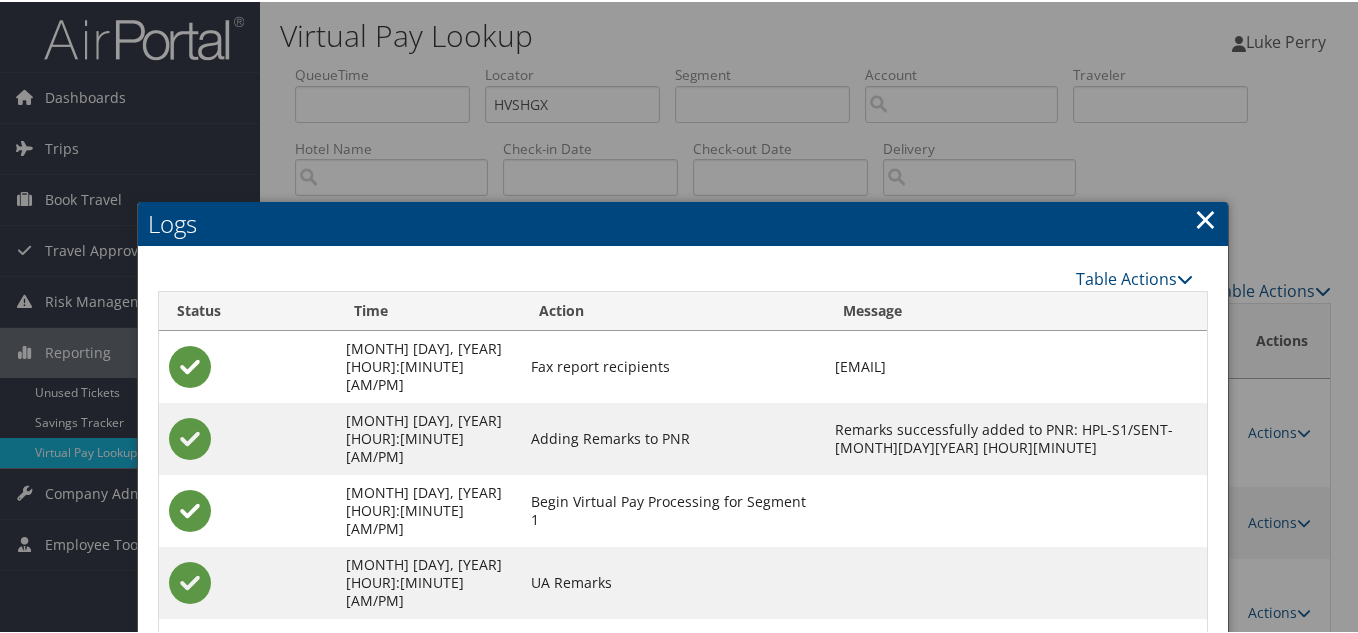 click on "×" at bounding box center (1205, 217) 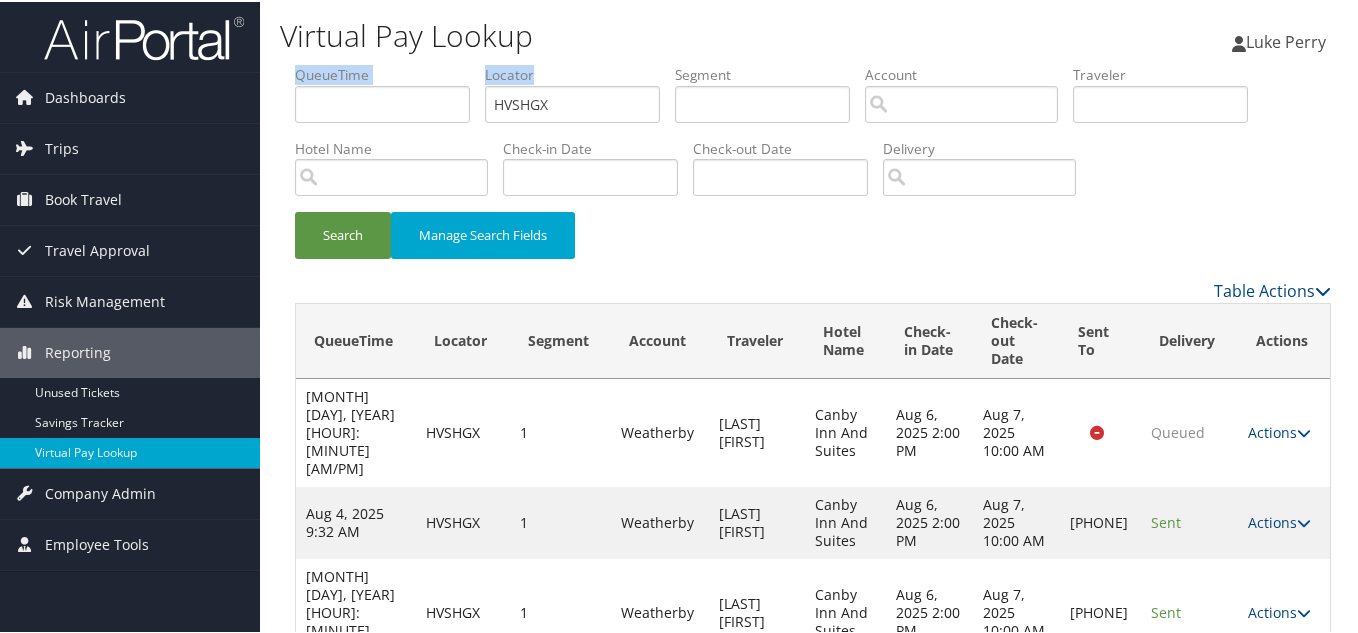 drag, startPoint x: 583, startPoint y: 79, endPoint x: 353, endPoint y: 99, distance: 230.86794 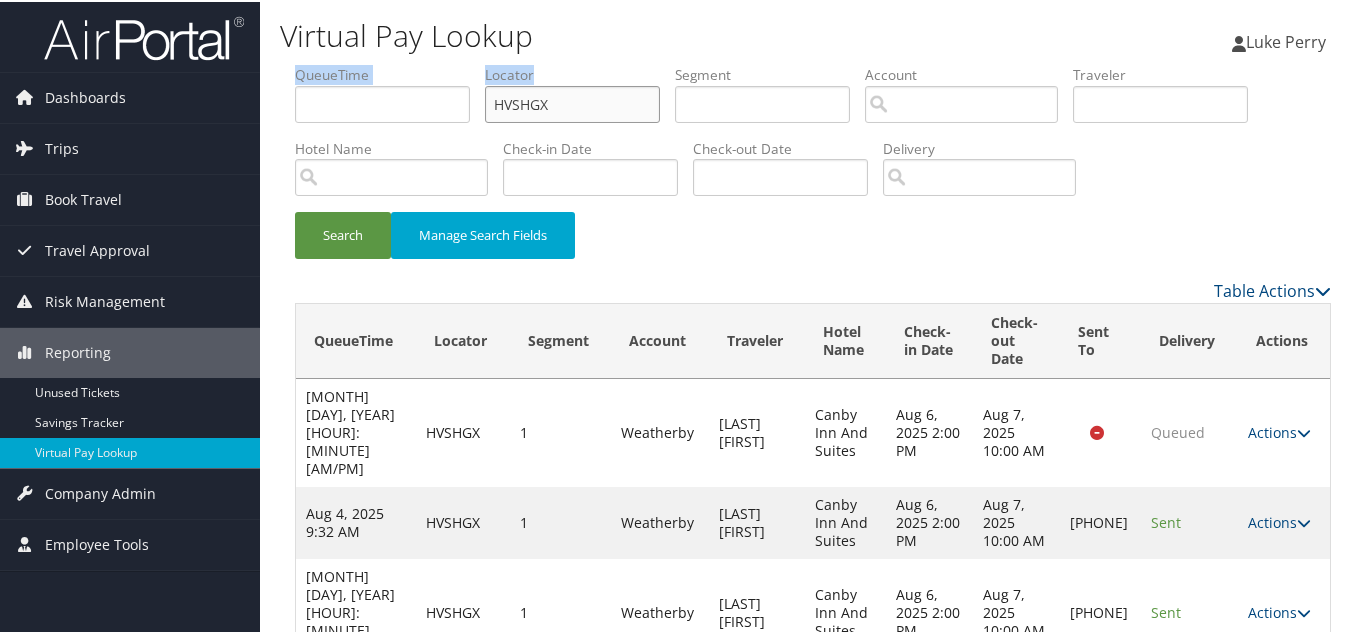 drag, startPoint x: 537, startPoint y: 105, endPoint x: 579, endPoint y: 101, distance: 42.190044 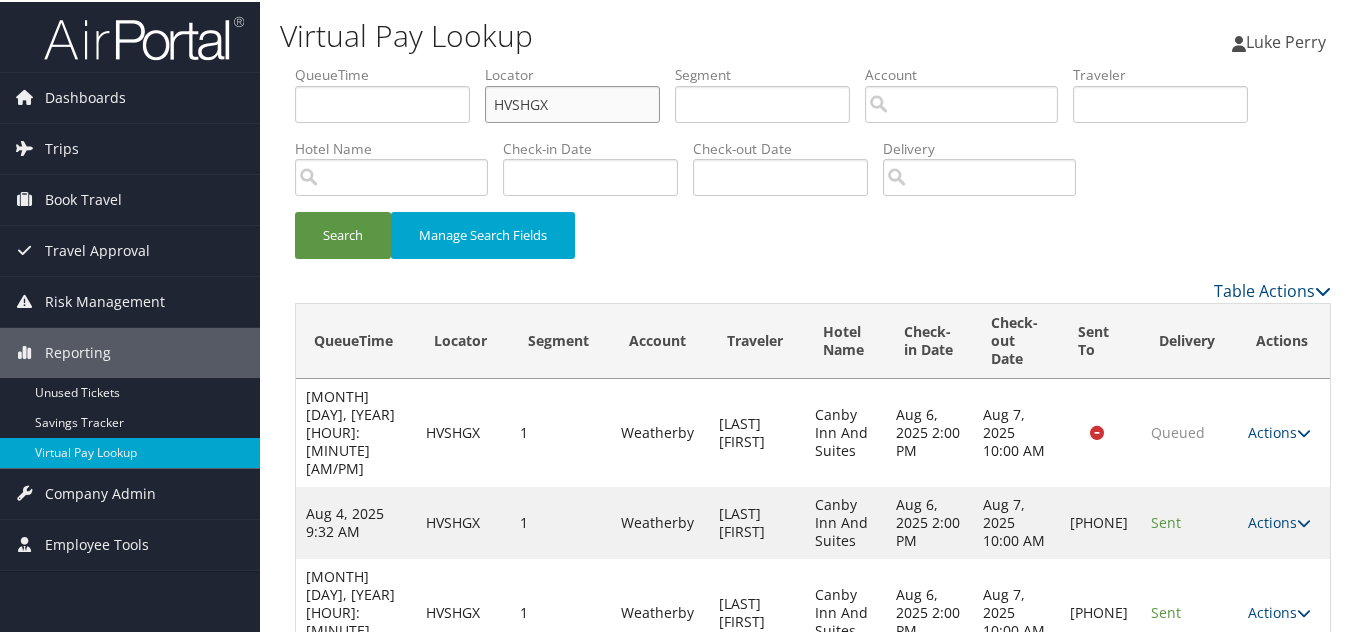 drag, startPoint x: 564, startPoint y: 101, endPoint x: 316, endPoint y: 101, distance: 248 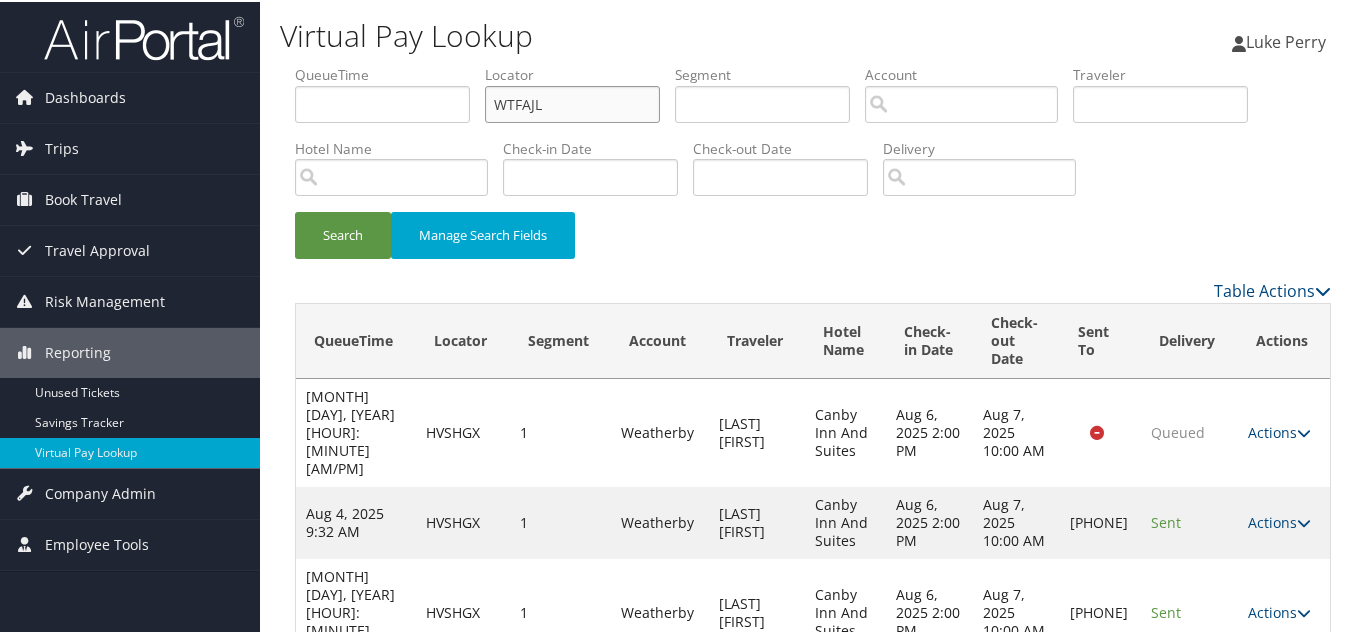 click on "Search" at bounding box center [343, 233] 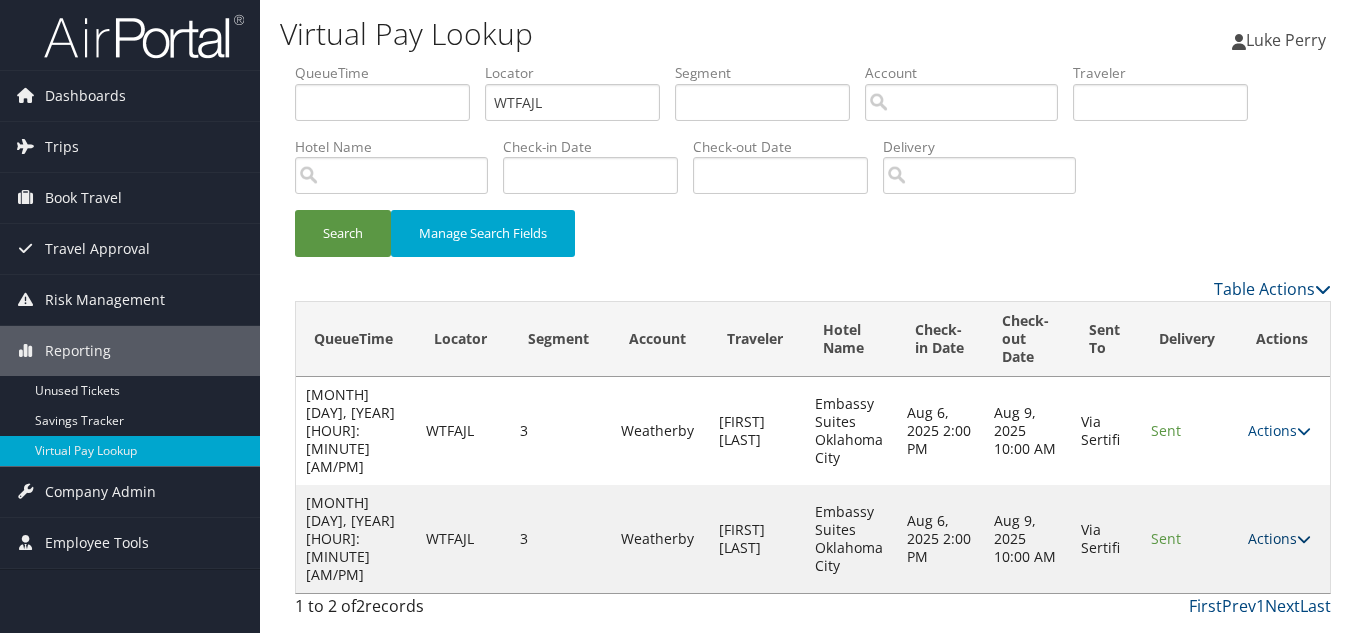click at bounding box center (1304, 539) 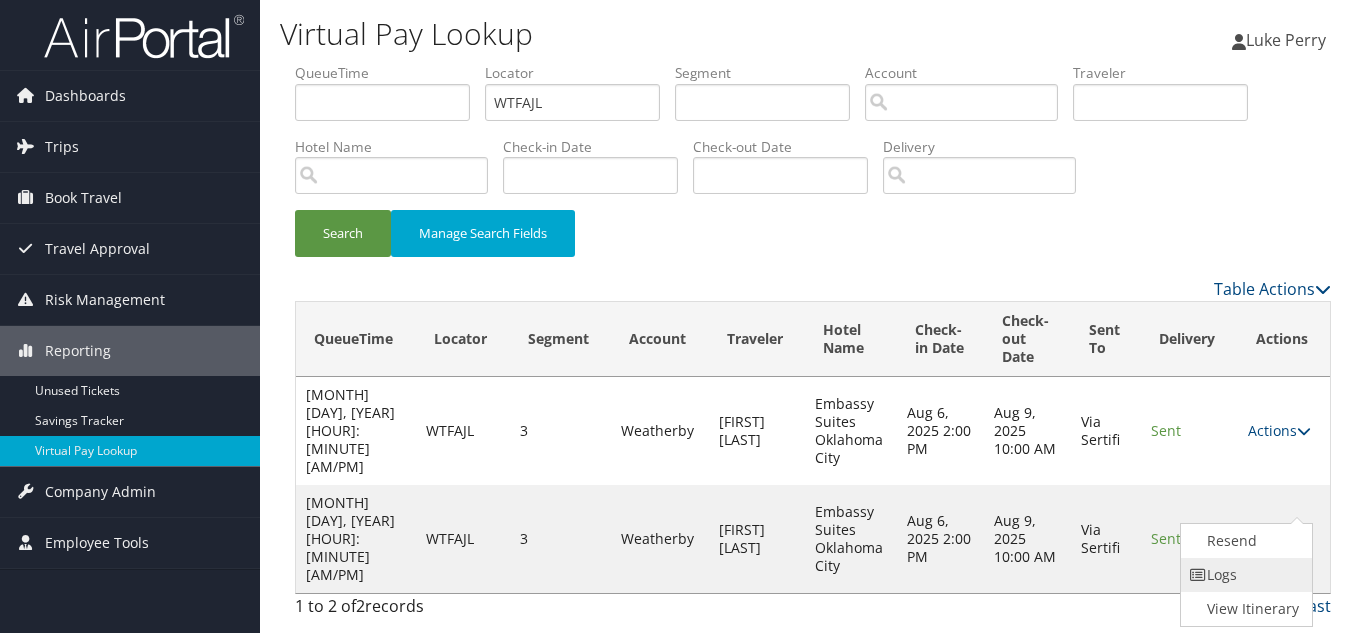 click on "Logs" at bounding box center [1244, 575] 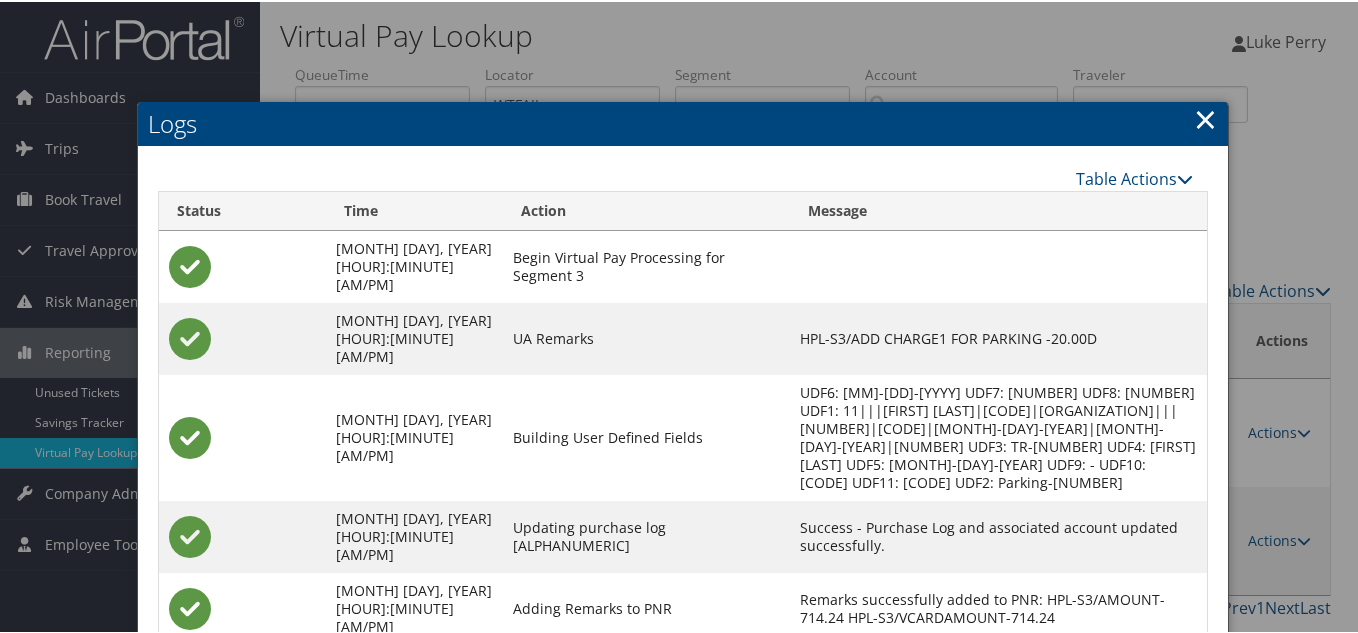 scroll, scrollTop: 198, scrollLeft: 0, axis: vertical 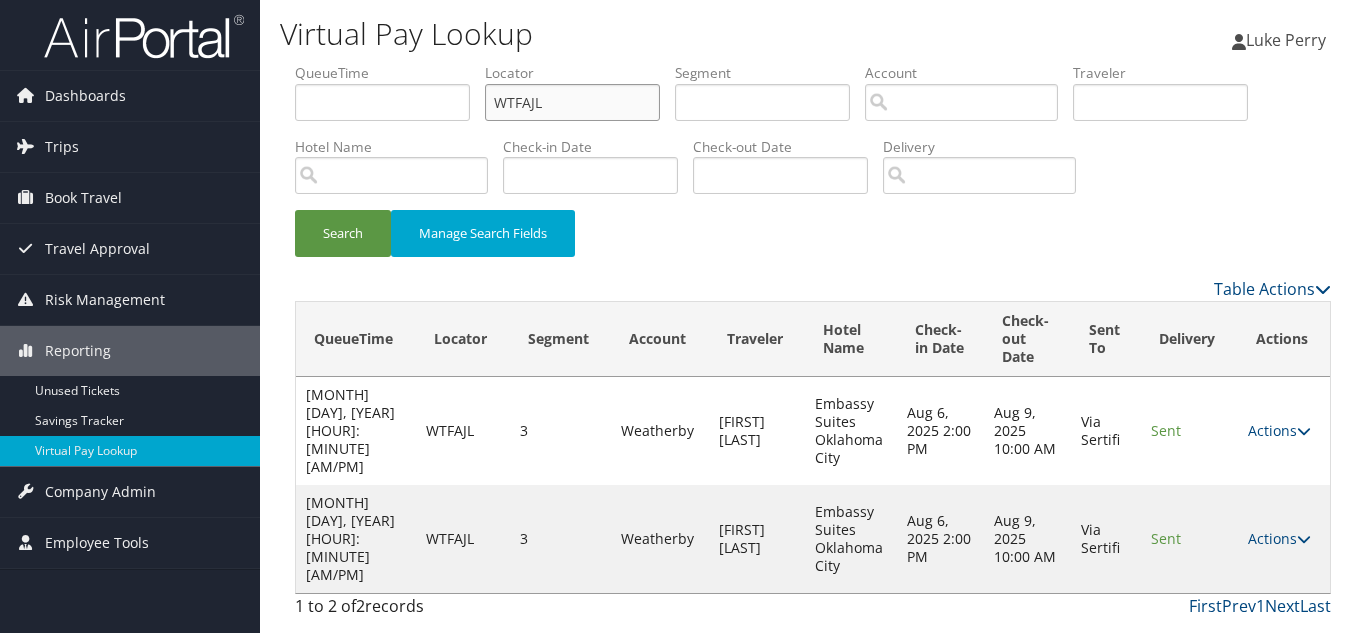 drag, startPoint x: 481, startPoint y: 95, endPoint x: 105, endPoint y: 69, distance: 376.89786 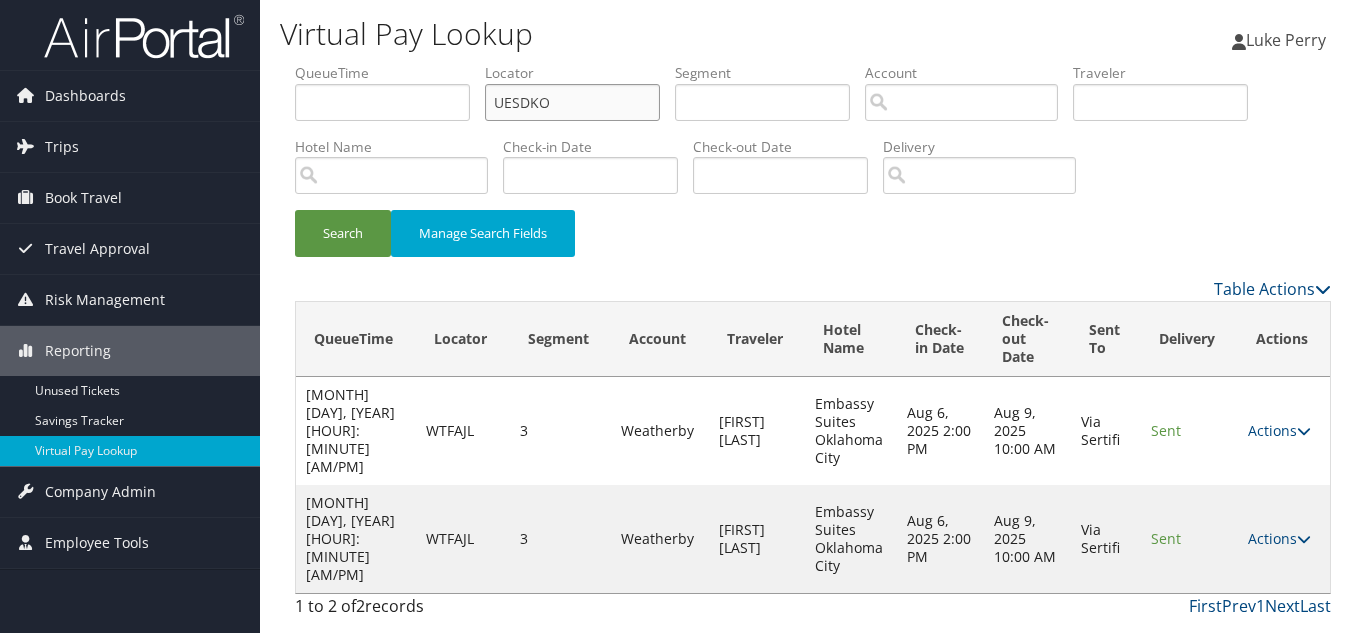 click on "Search" at bounding box center [343, 233] 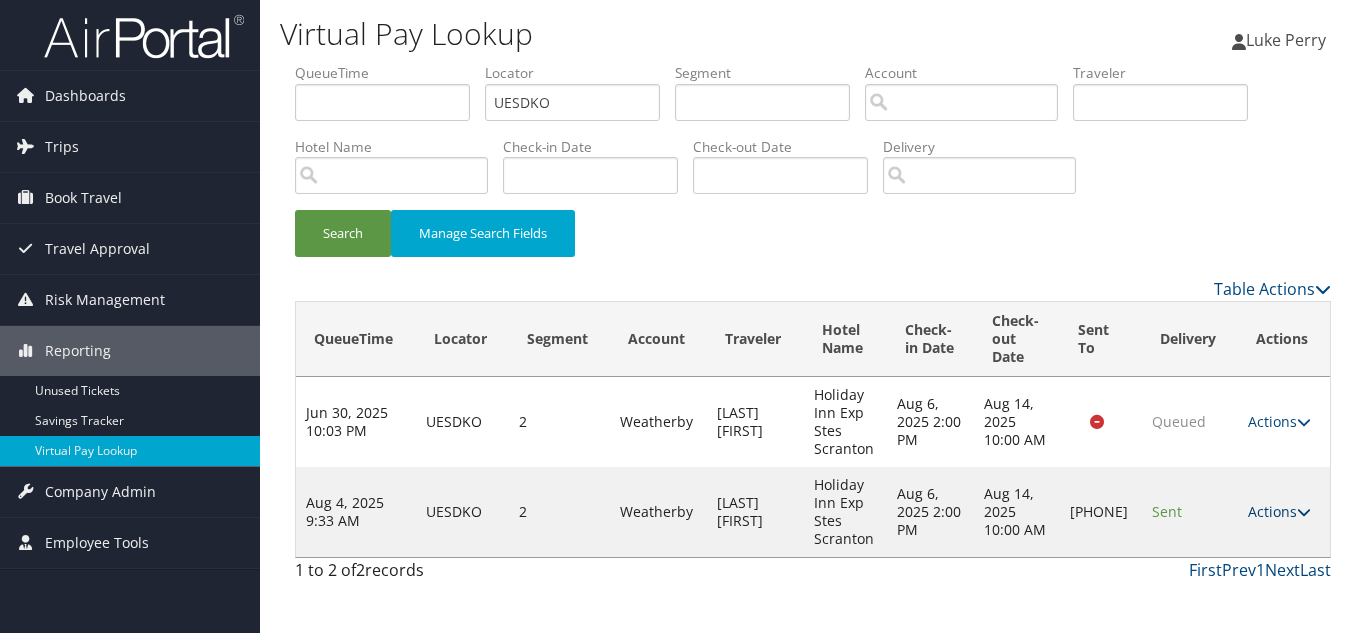 click at bounding box center (1304, 512) 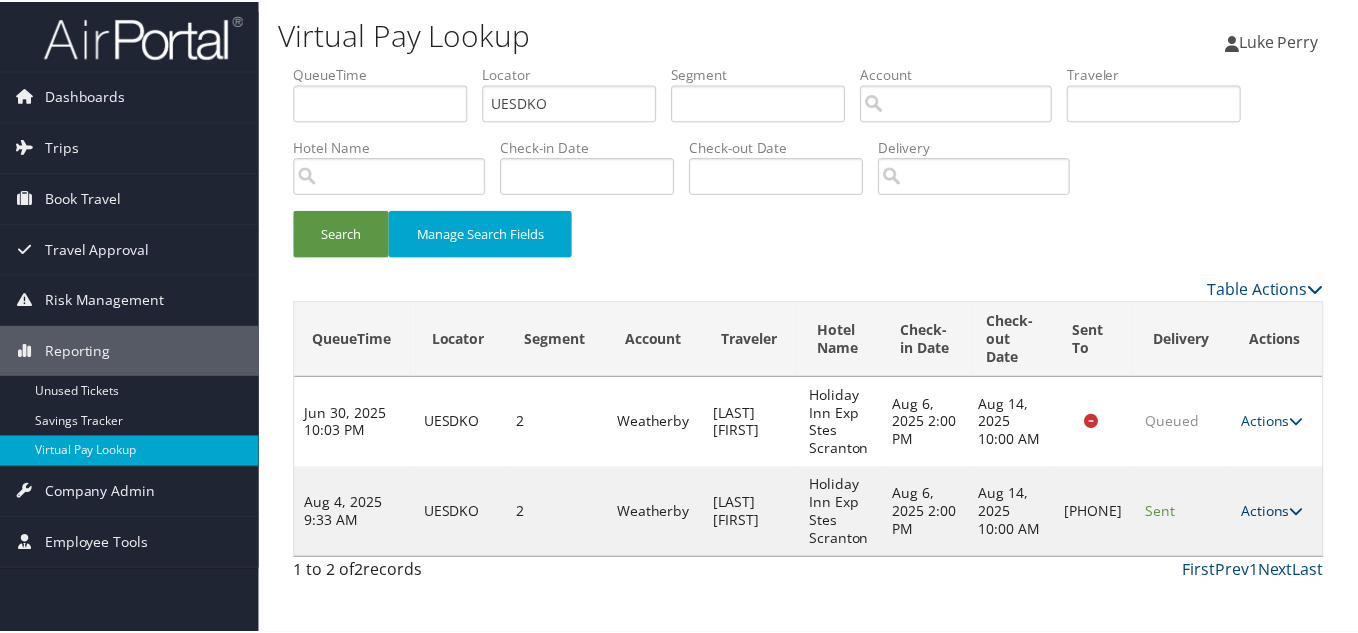 scroll, scrollTop: 28, scrollLeft: 0, axis: vertical 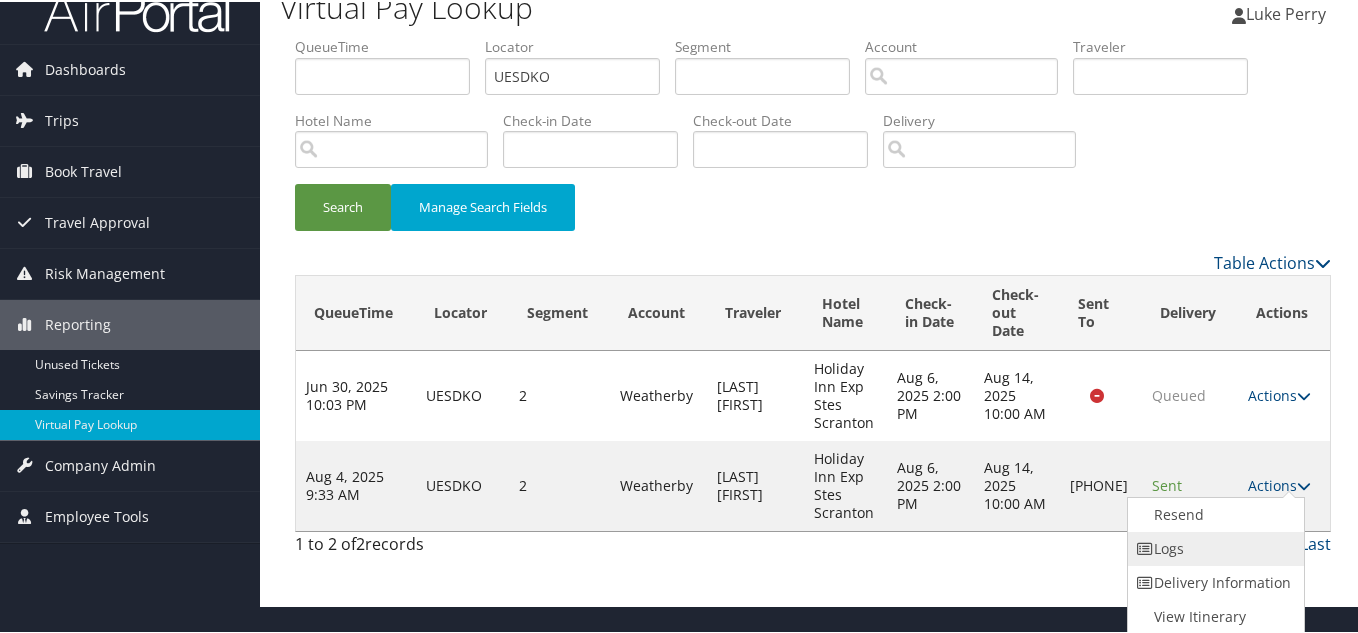 click on "Logs" at bounding box center [1213, 547] 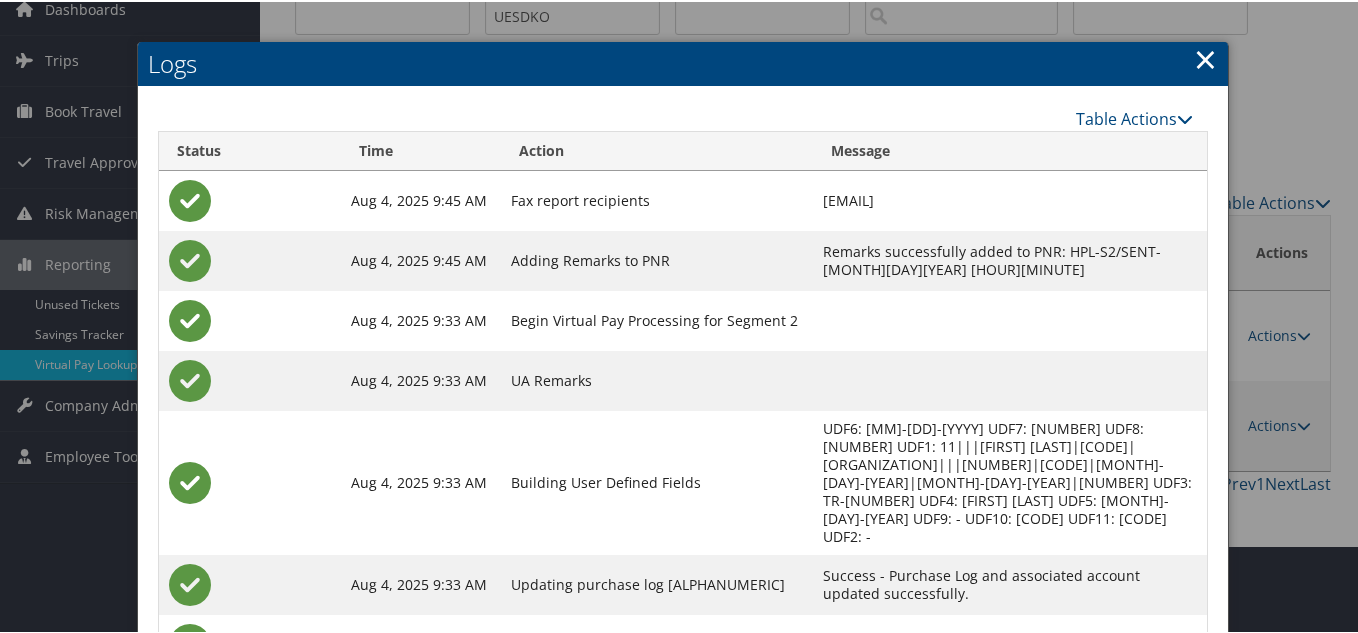scroll, scrollTop: 208, scrollLeft: 0, axis: vertical 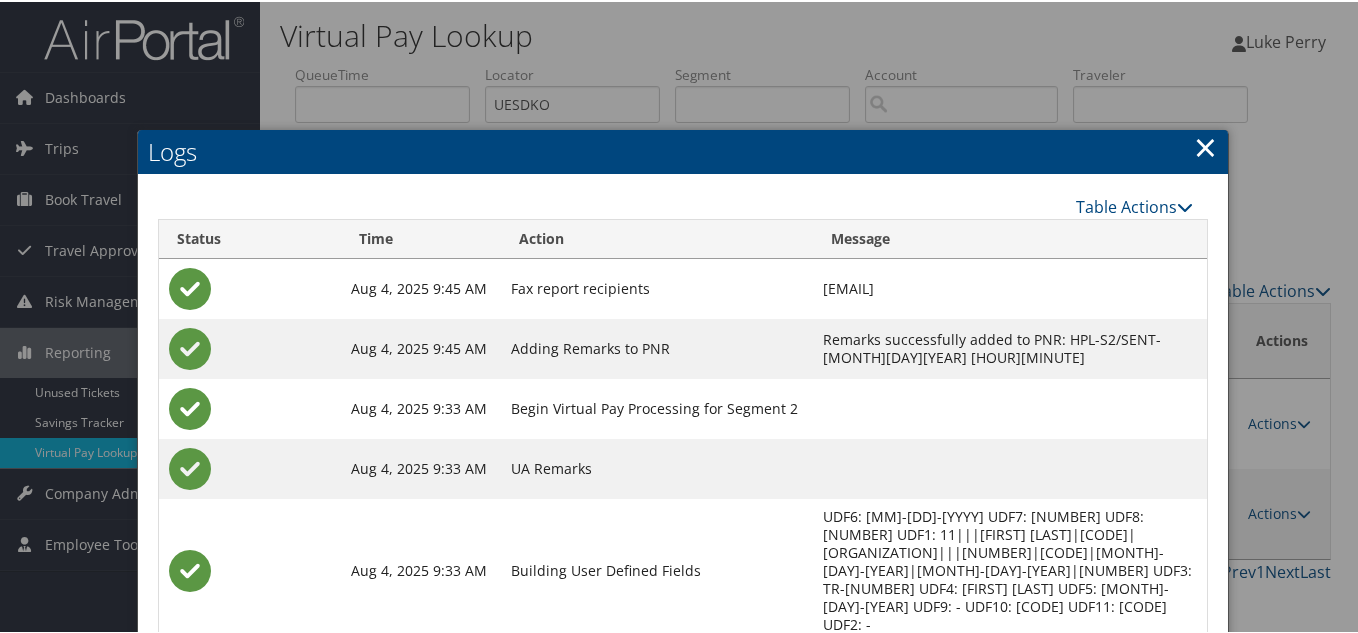 click on "×" at bounding box center (1205, 145) 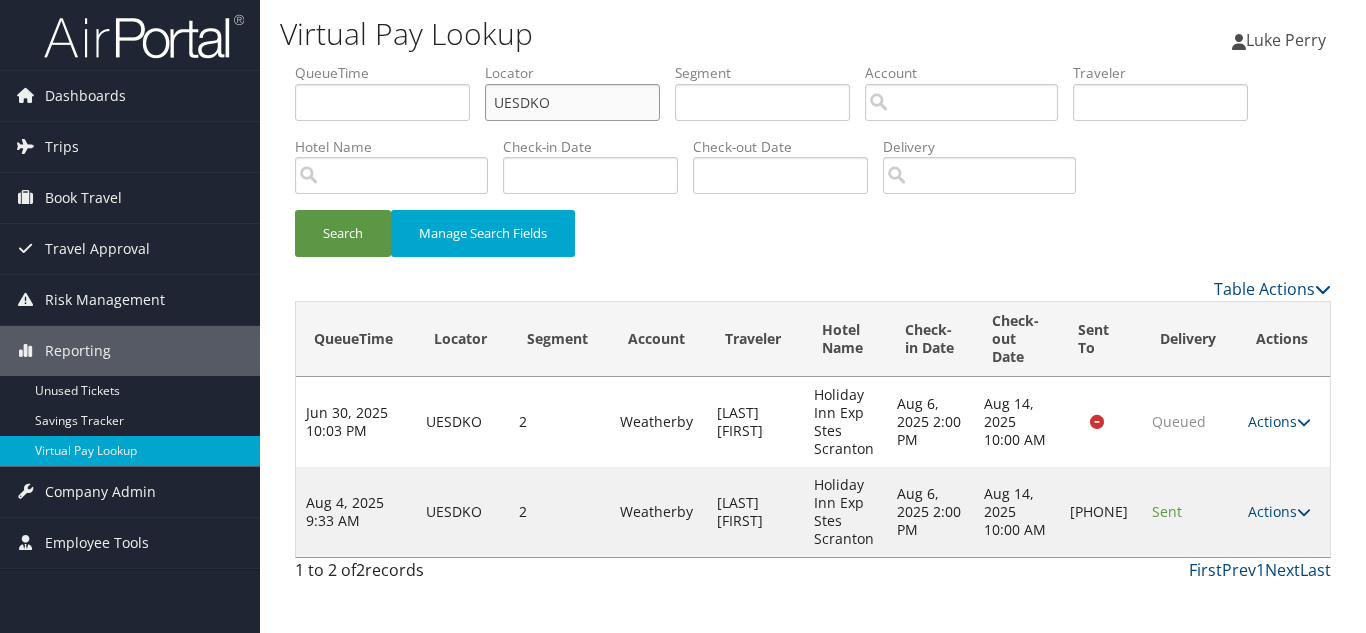 drag, startPoint x: 585, startPoint y: 109, endPoint x: 332, endPoint y: 109, distance: 253 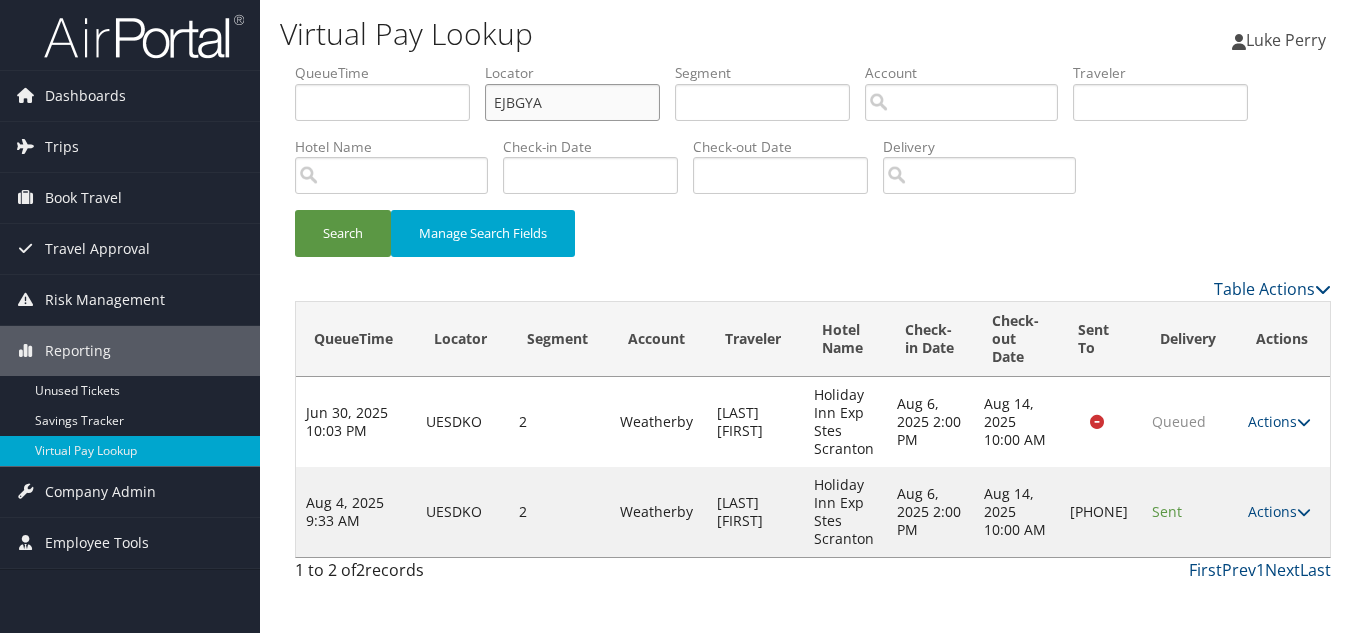 click on "Search" at bounding box center (343, 233) 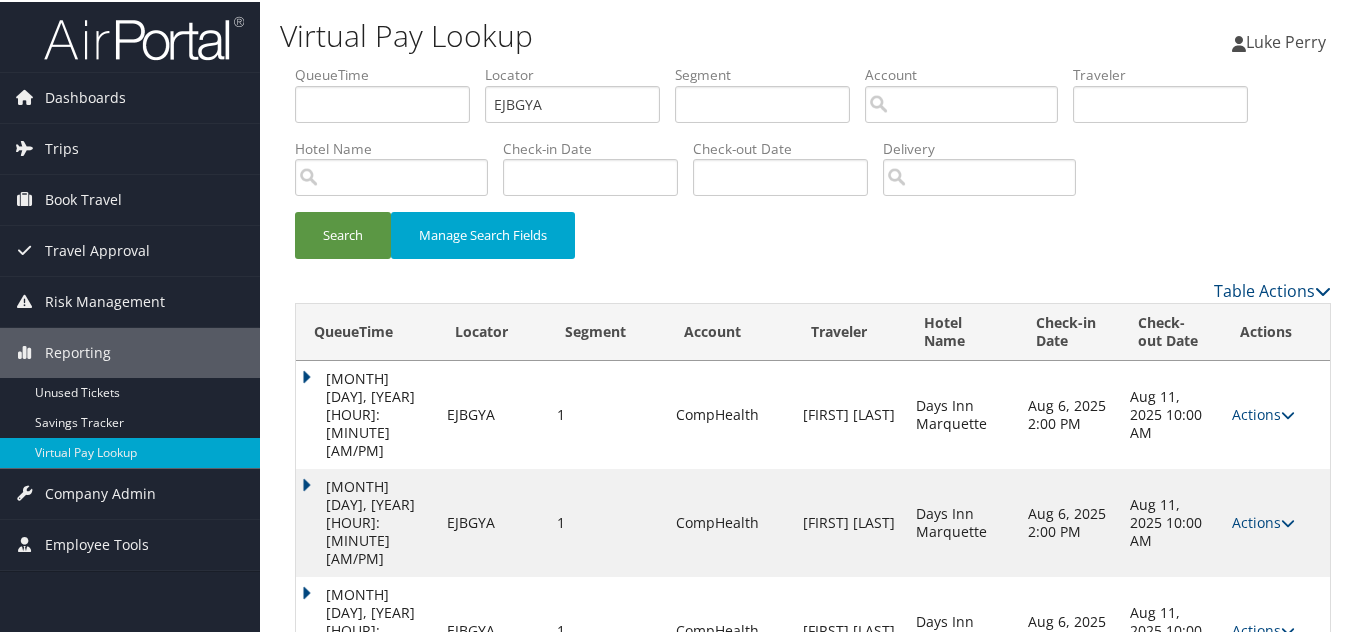click on "Search Manage Search Fields" at bounding box center [813, 243] 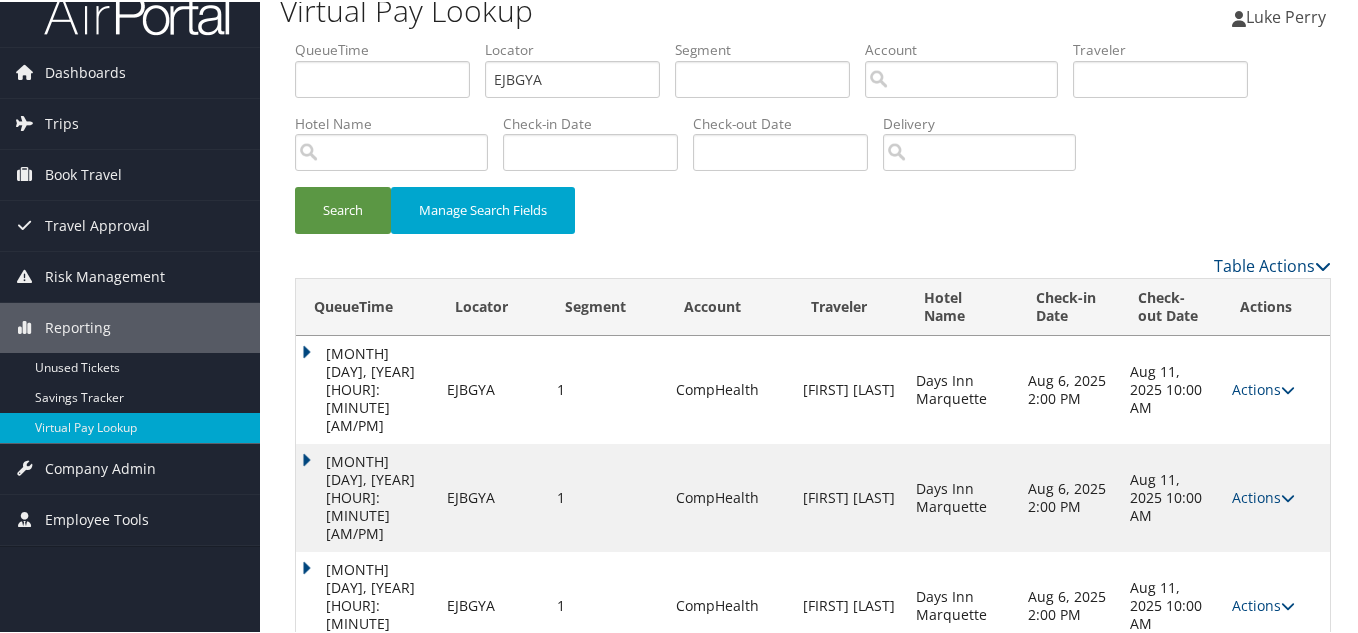 scroll, scrollTop: 49, scrollLeft: 0, axis: vertical 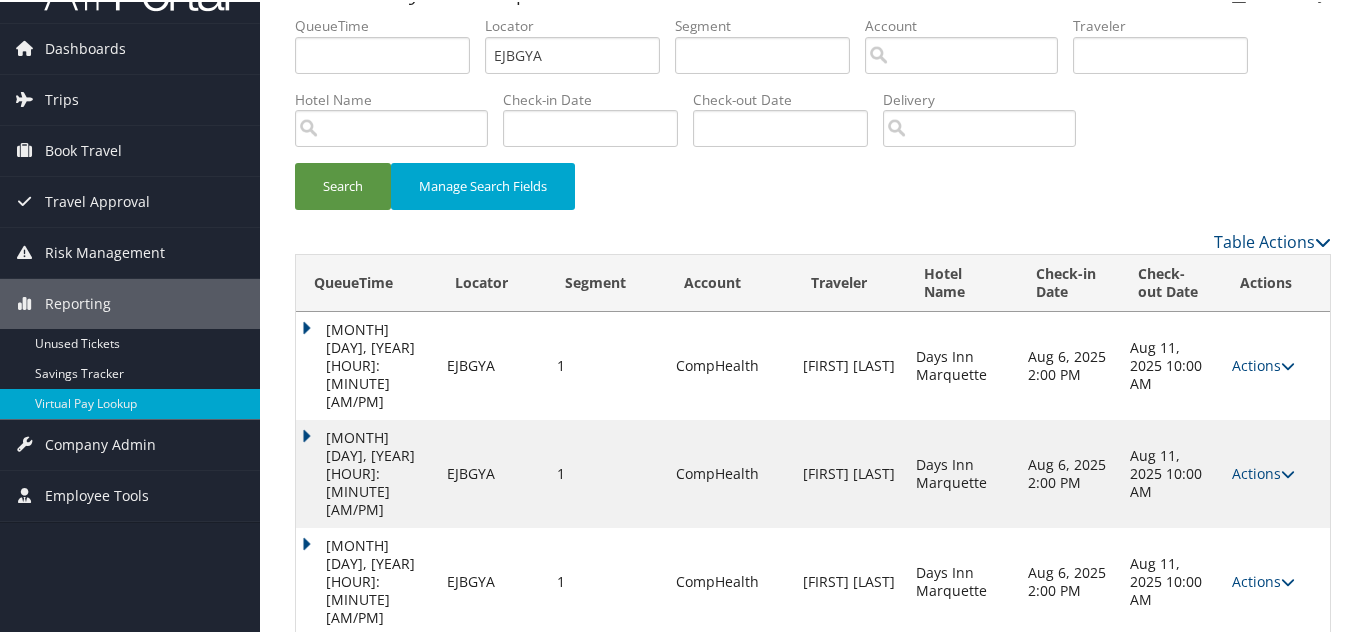 click at bounding box center (1288, 688) 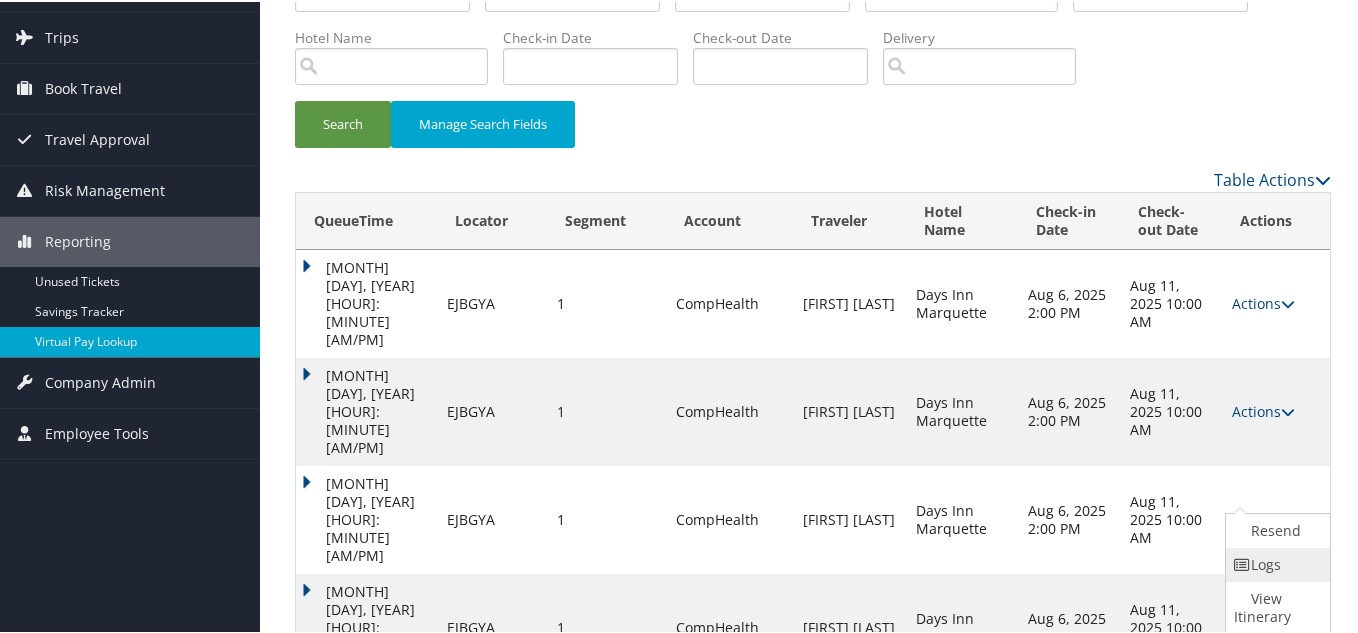 click on "Logs" at bounding box center [1275, 563] 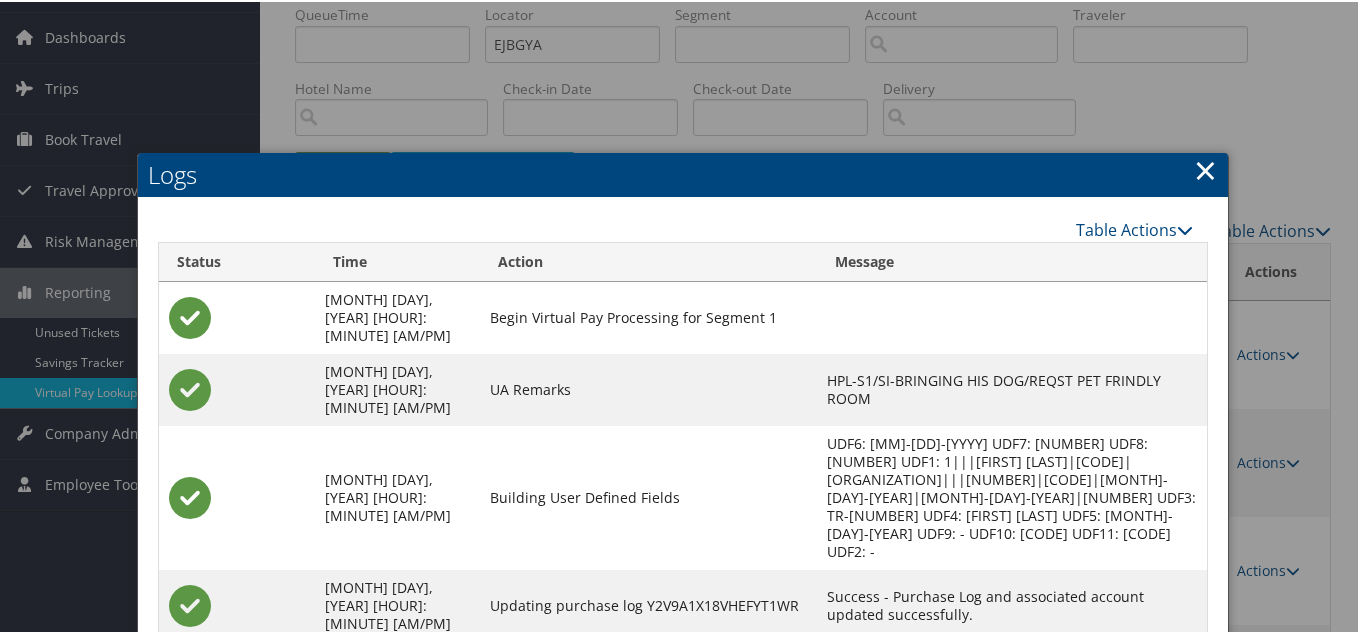 scroll, scrollTop: 231, scrollLeft: 0, axis: vertical 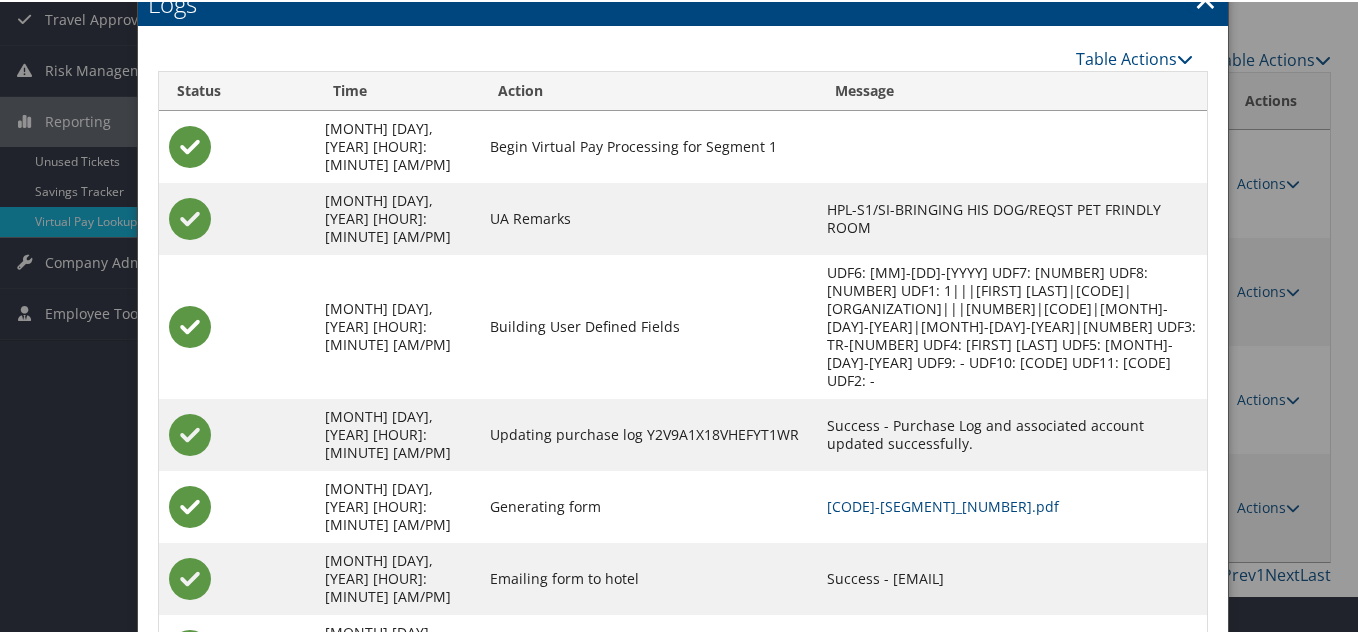 click on "×" at bounding box center [1205, -3] 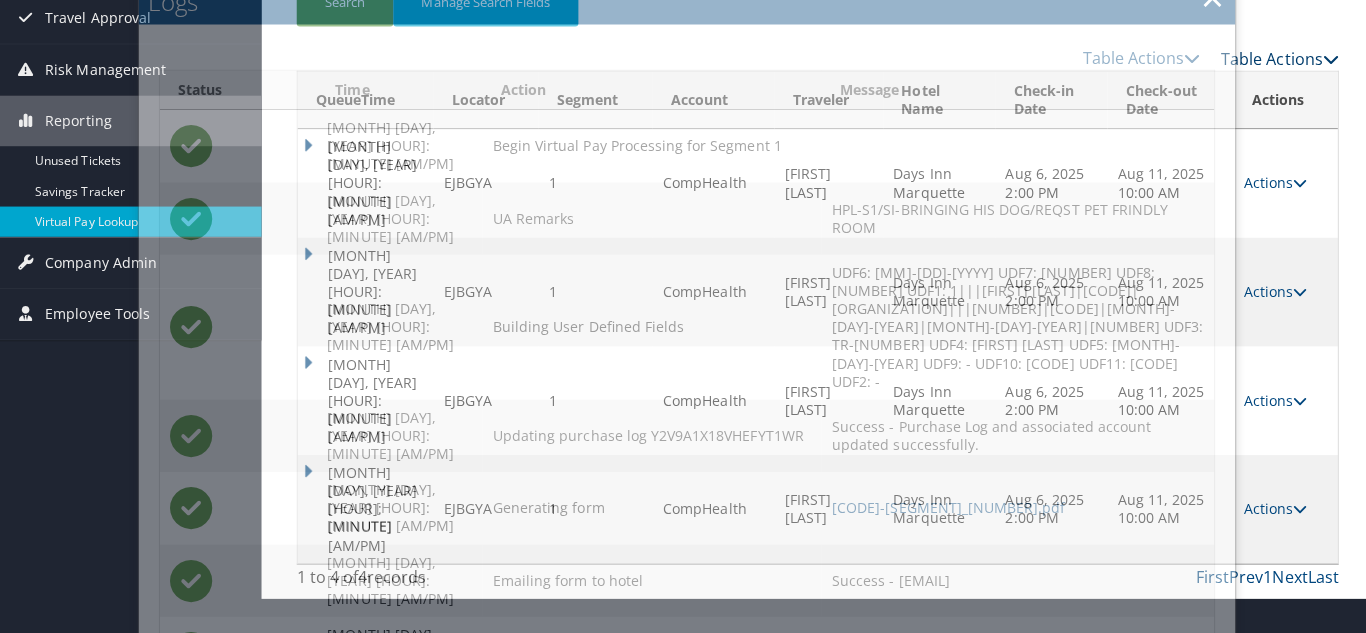 scroll, scrollTop: 0, scrollLeft: 0, axis: both 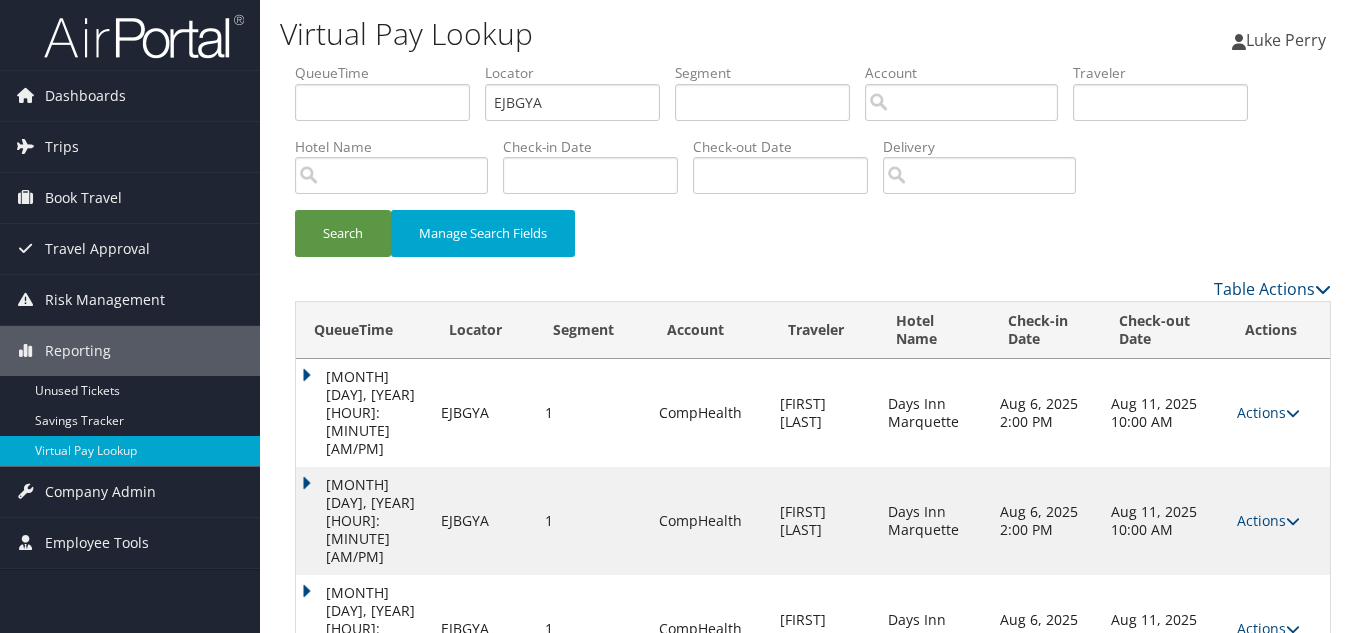 click at bounding box center [1293, 737] 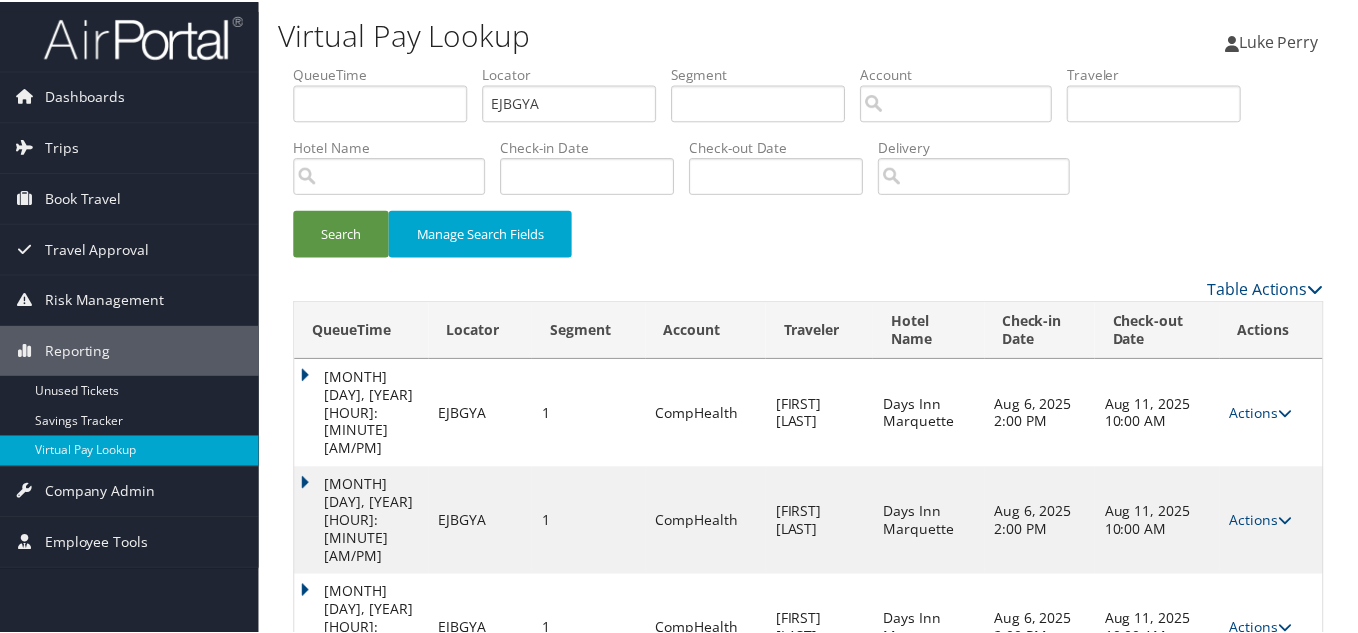 scroll, scrollTop: 48, scrollLeft: 0, axis: vertical 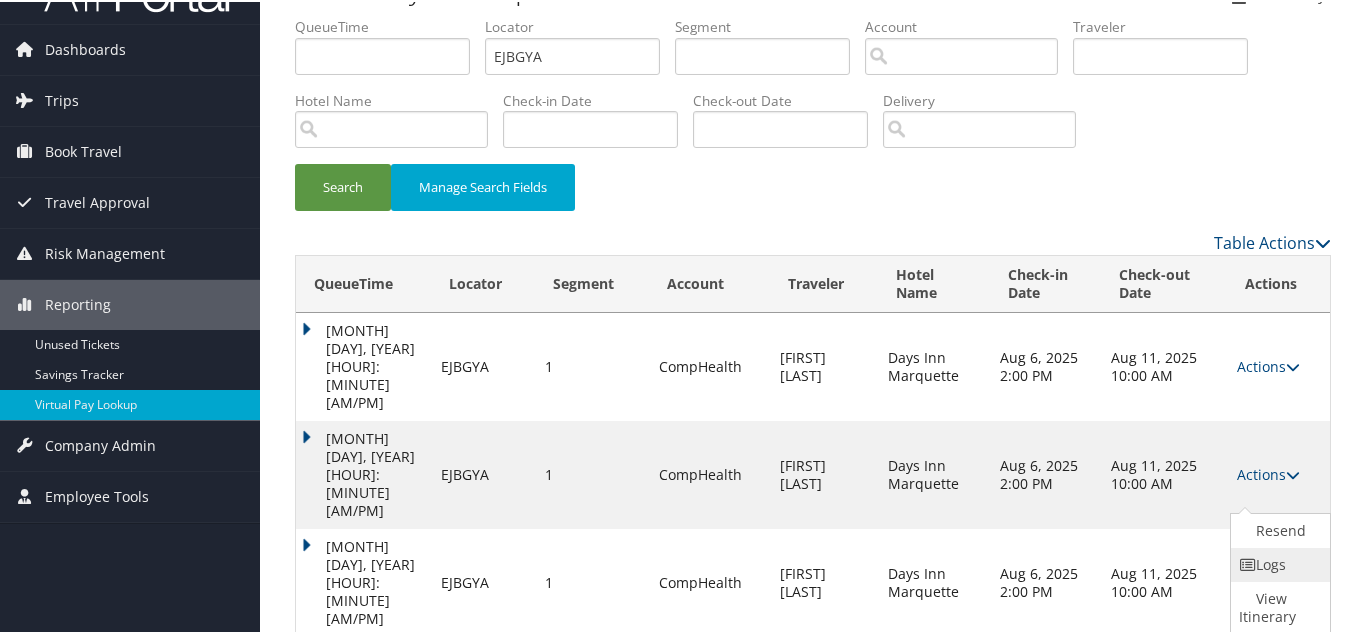 click on "Logs" at bounding box center (1278, 563) 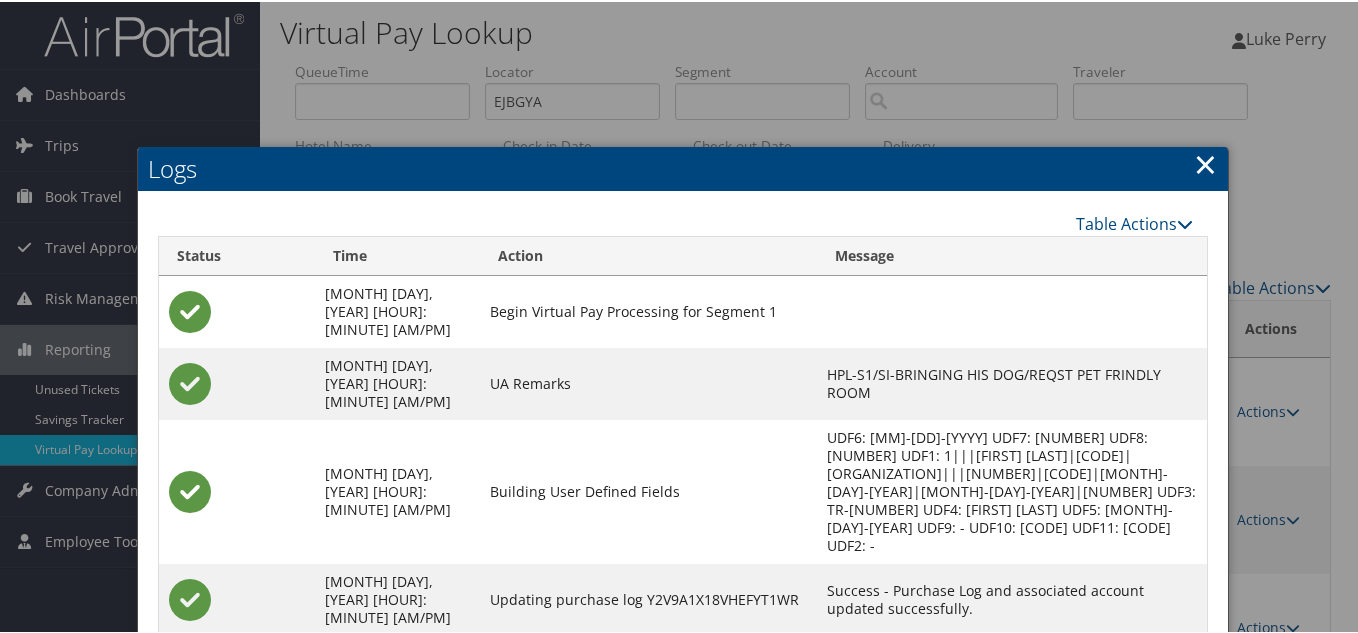 scroll, scrollTop: 0, scrollLeft: 0, axis: both 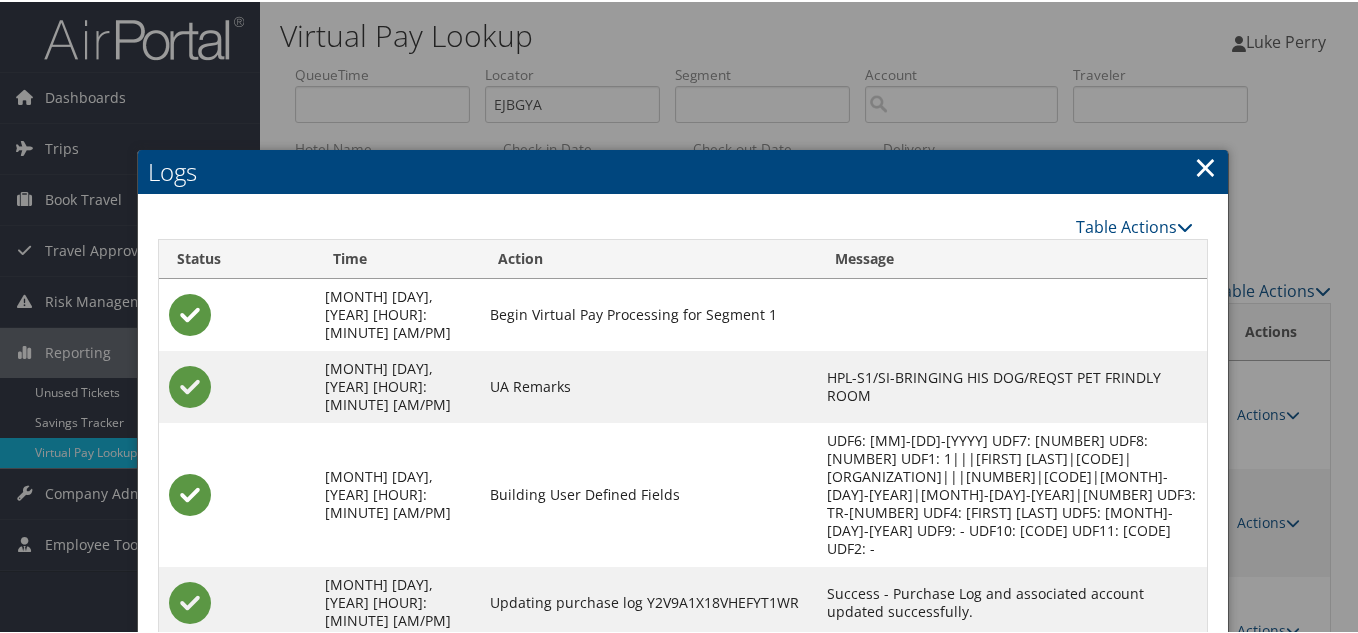 click on "×" at bounding box center [1205, 165] 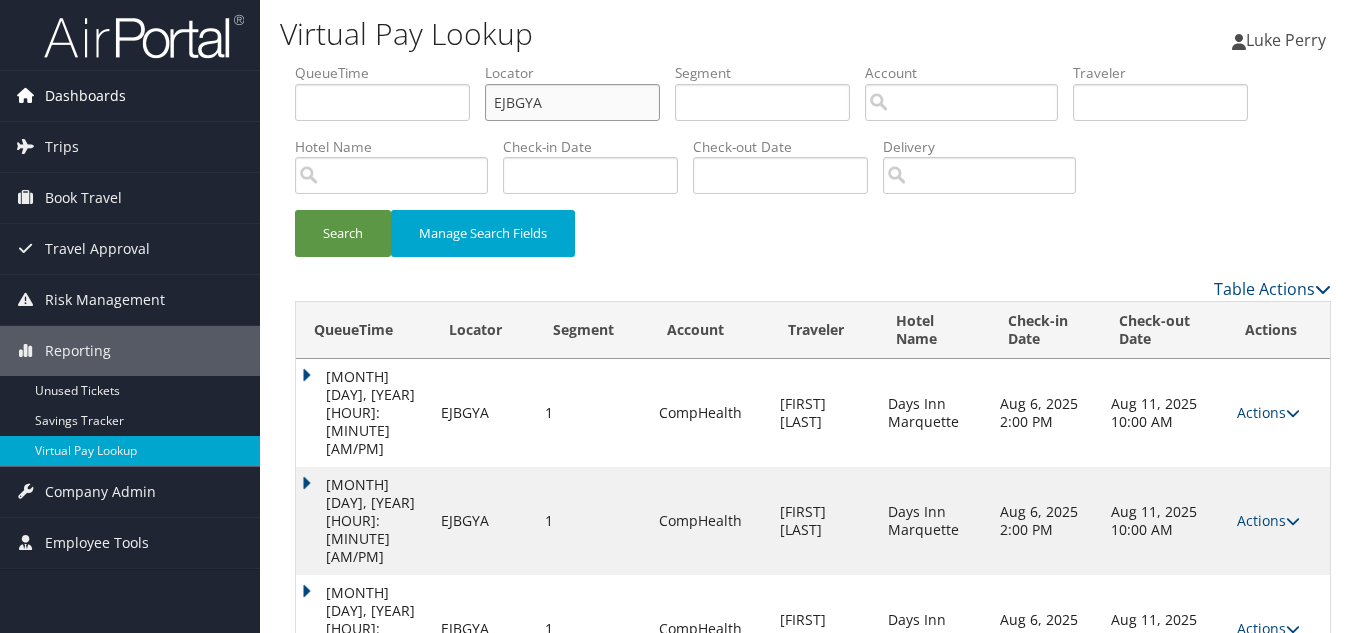 drag, startPoint x: 599, startPoint y: 103, endPoint x: 0, endPoint y: 93, distance: 599.0835 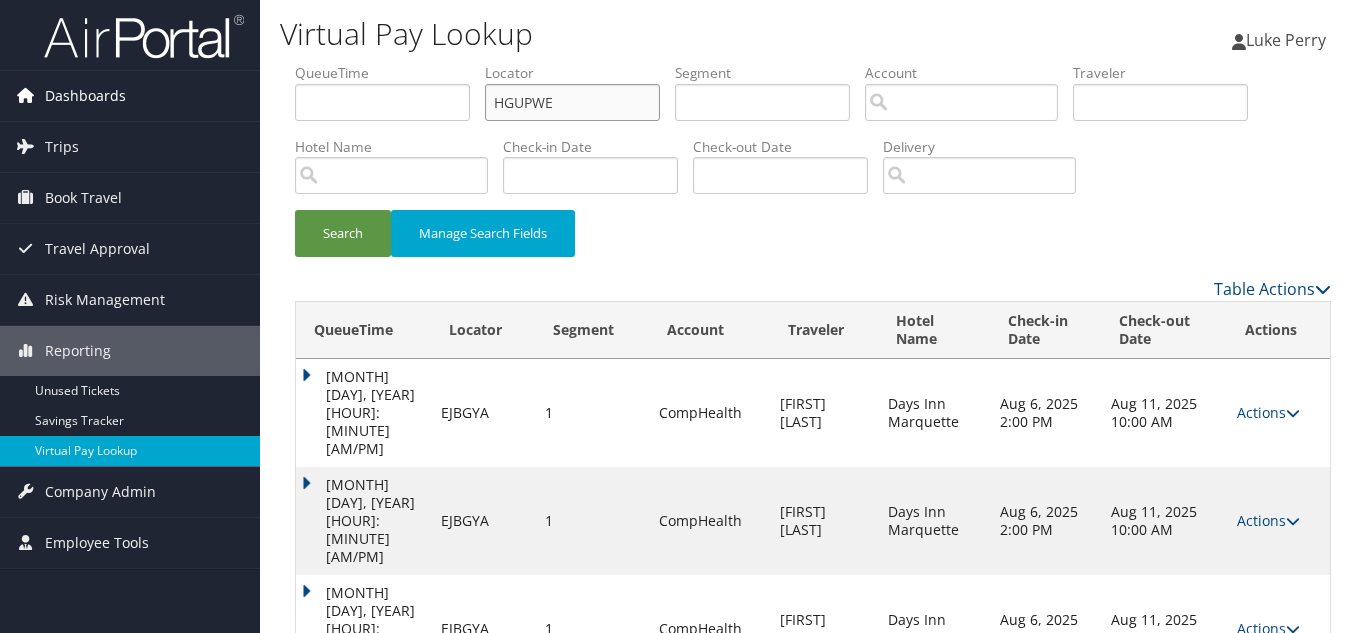click on "Search" at bounding box center [343, 233] 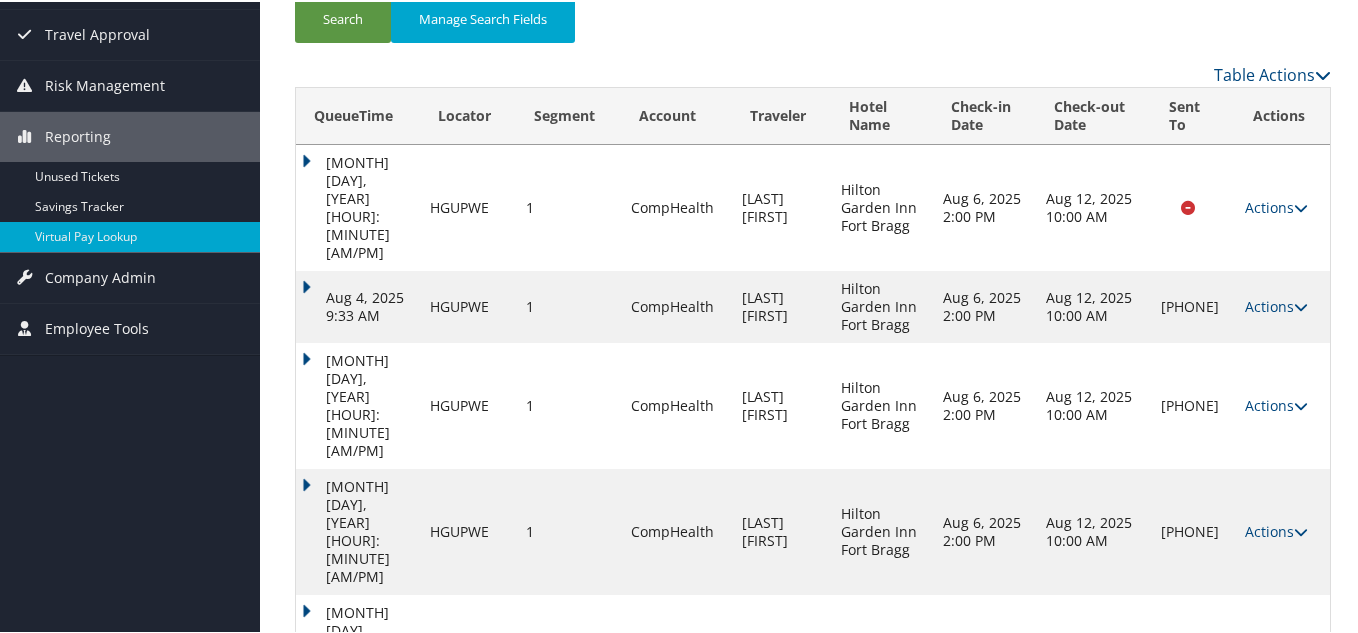 scroll, scrollTop: 229, scrollLeft: 0, axis: vertical 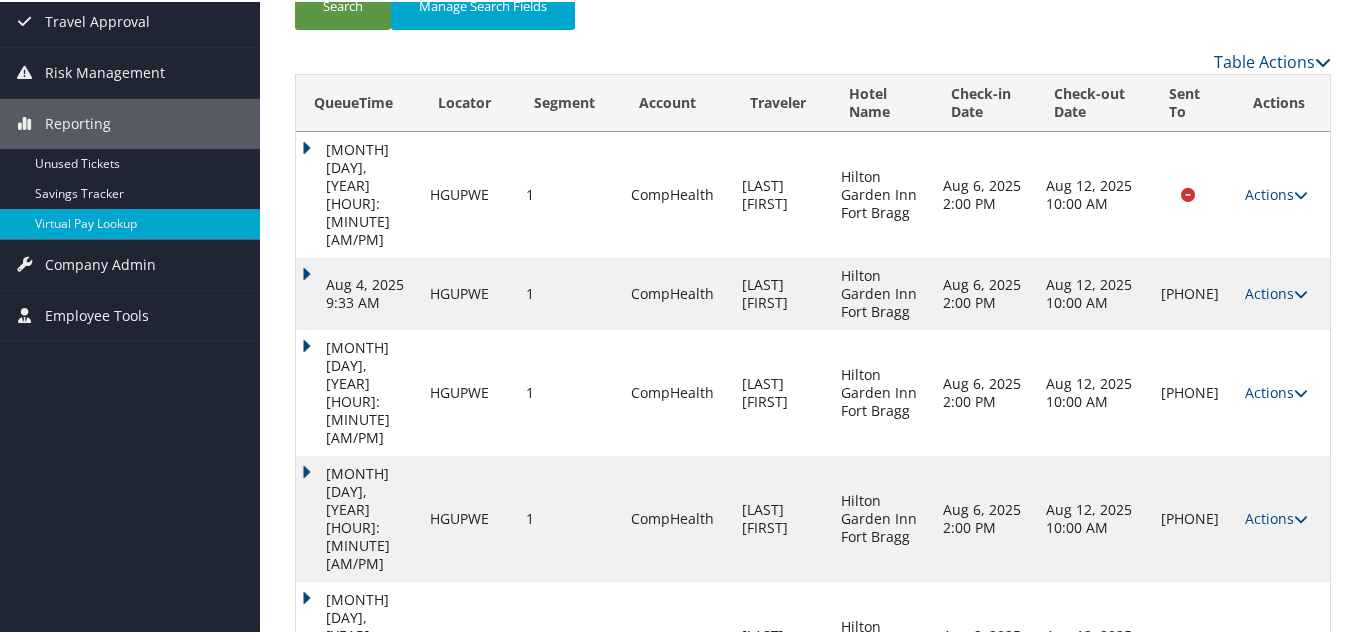 click at bounding box center [1301, 643] 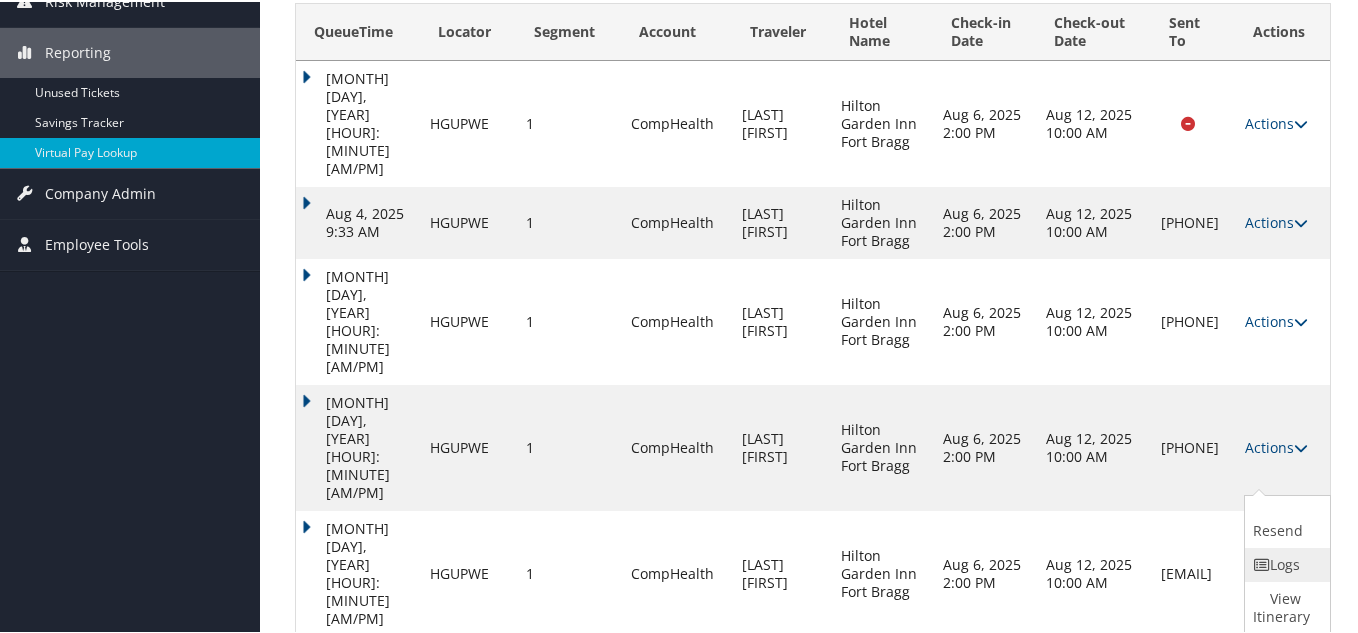 click on "Logs" at bounding box center [1285, 563] 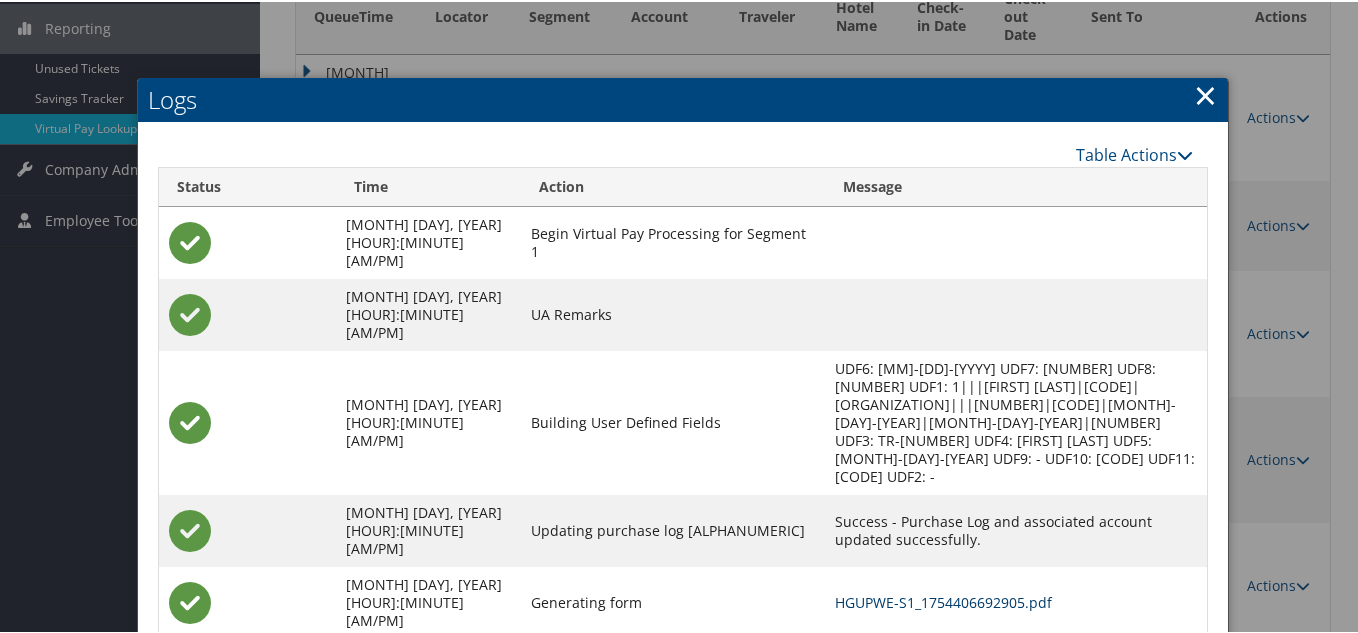 scroll, scrollTop: 420, scrollLeft: 0, axis: vertical 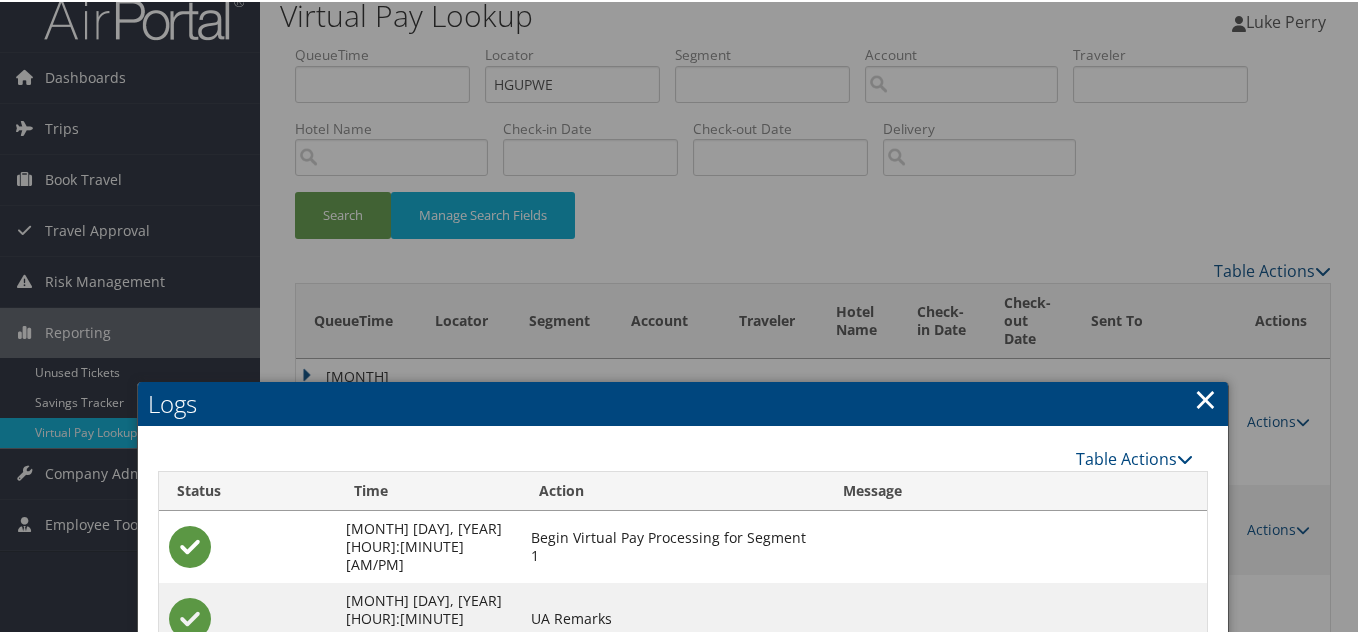 click on "×" at bounding box center (1205, 397) 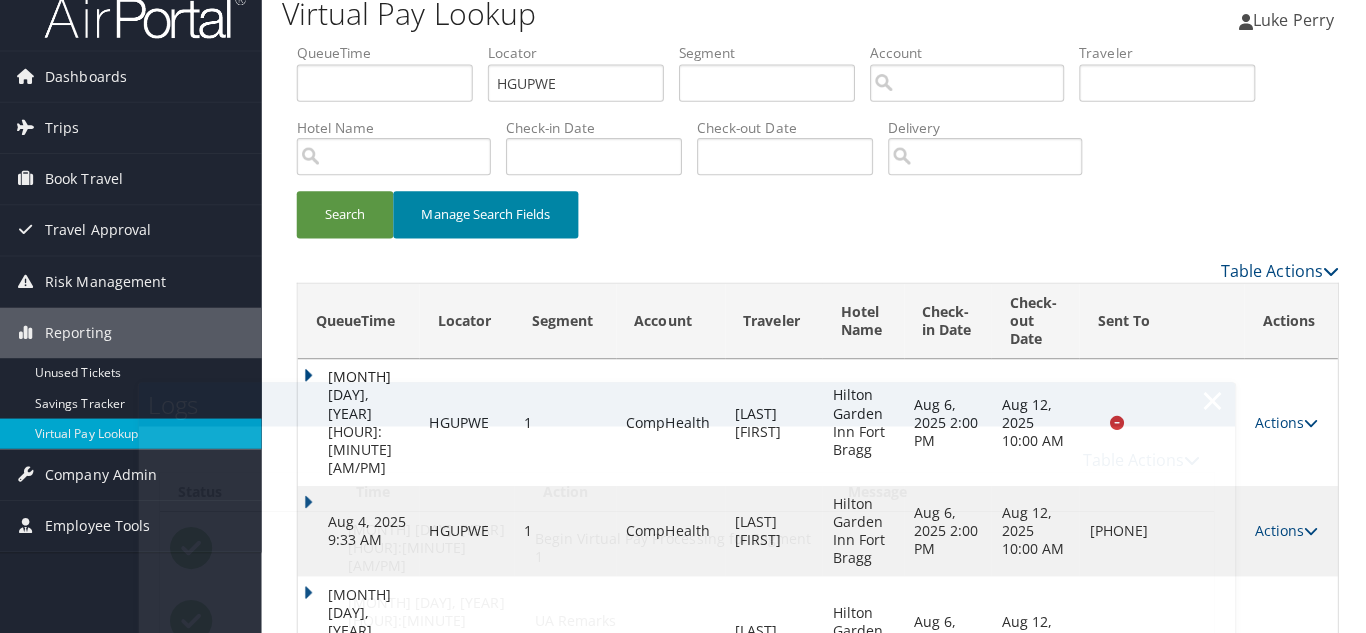 scroll, scrollTop: 0, scrollLeft: 0, axis: both 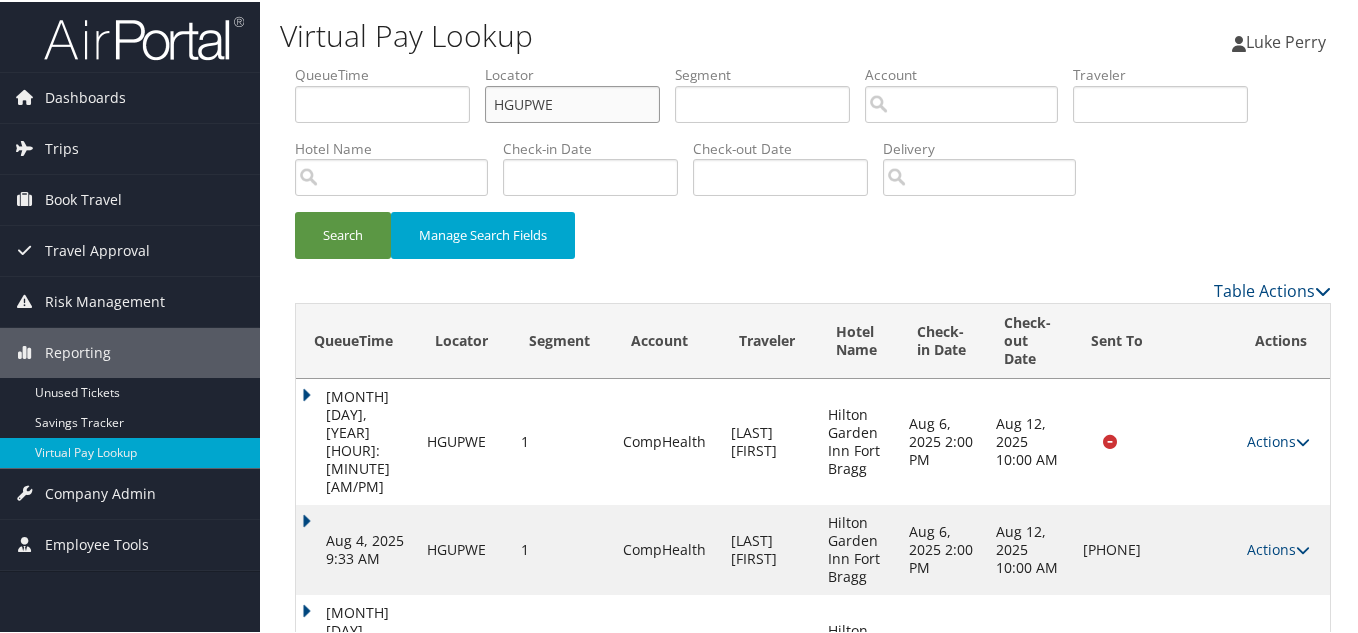 drag, startPoint x: 474, startPoint y: 113, endPoint x: 367, endPoint y: 113, distance: 107 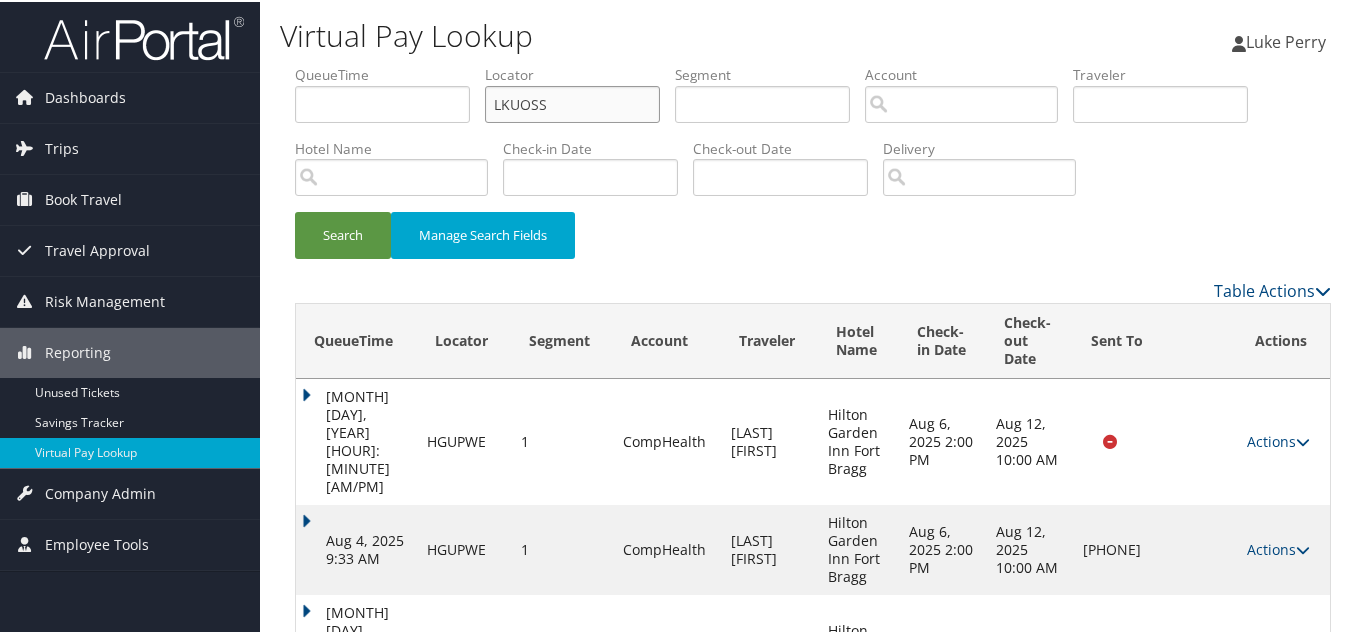 click on "Search" at bounding box center (343, 233) 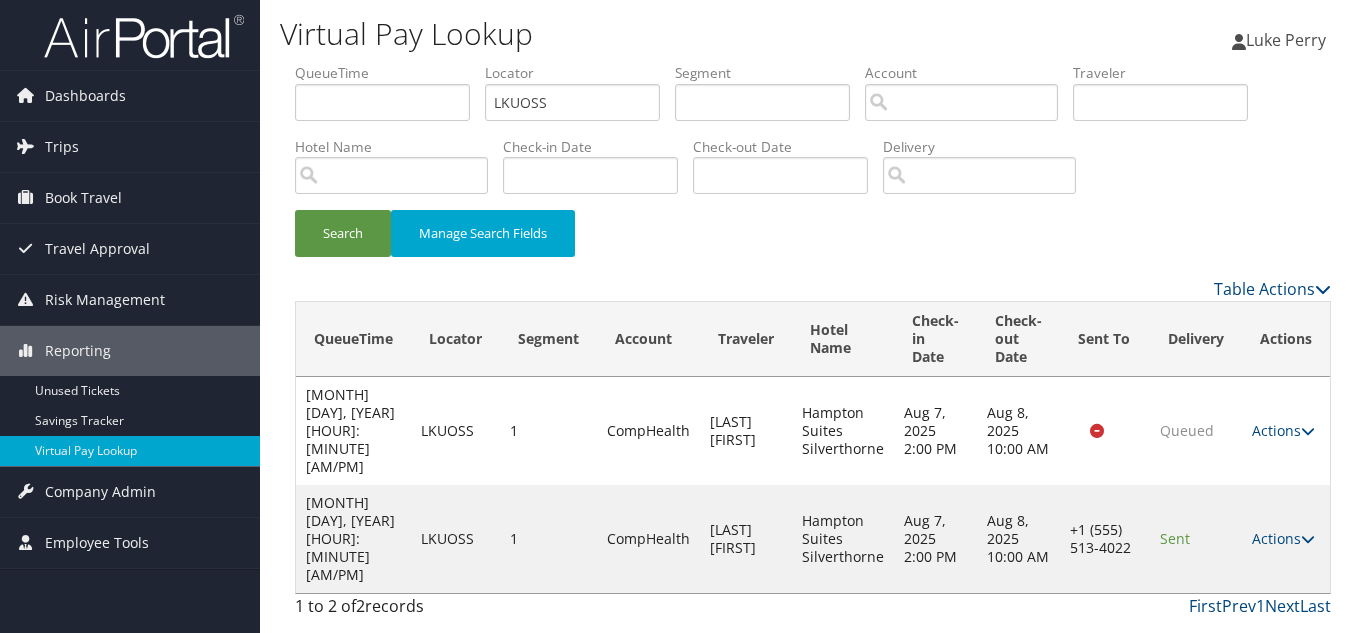 click on "Search Manage Search Fields" at bounding box center (813, 243) 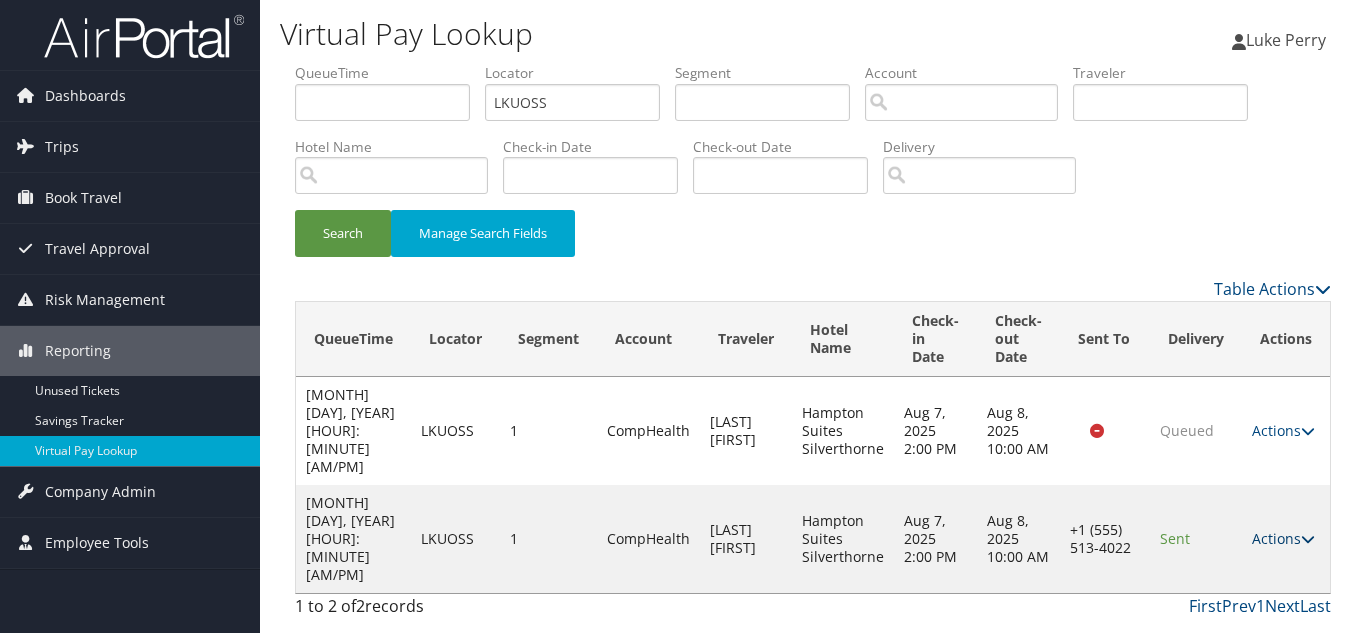 click at bounding box center (1308, 539) 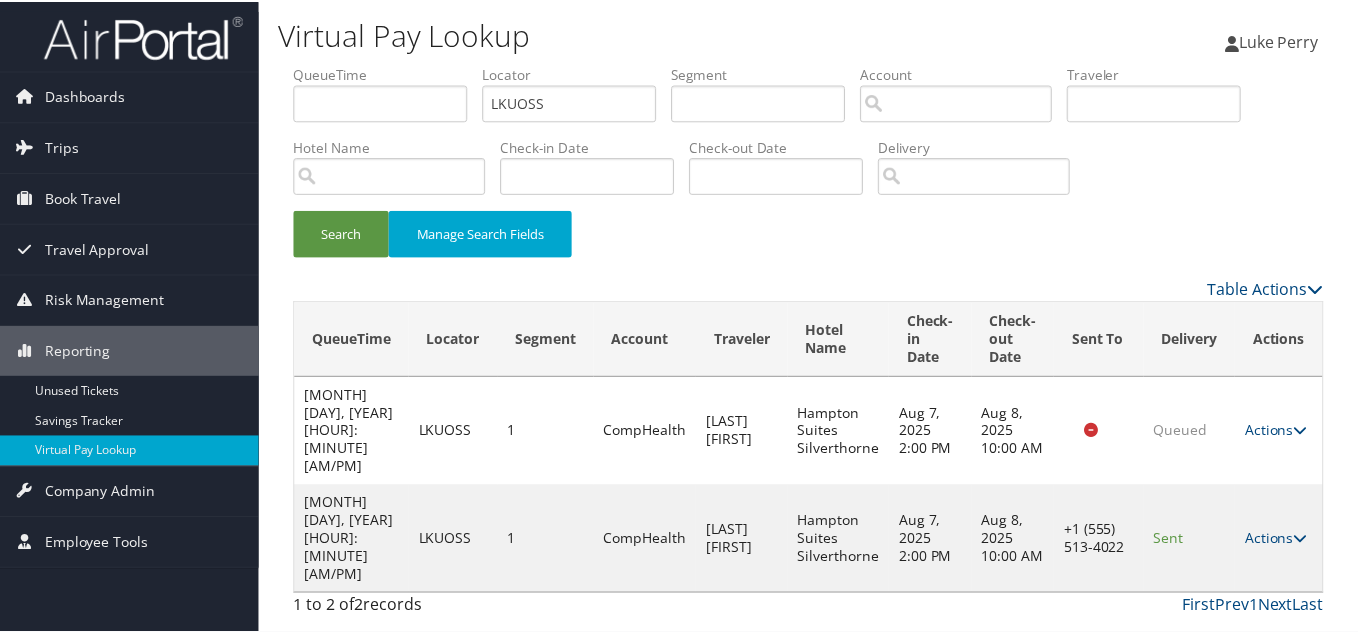 scroll, scrollTop: 1, scrollLeft: 0, axis: vertical 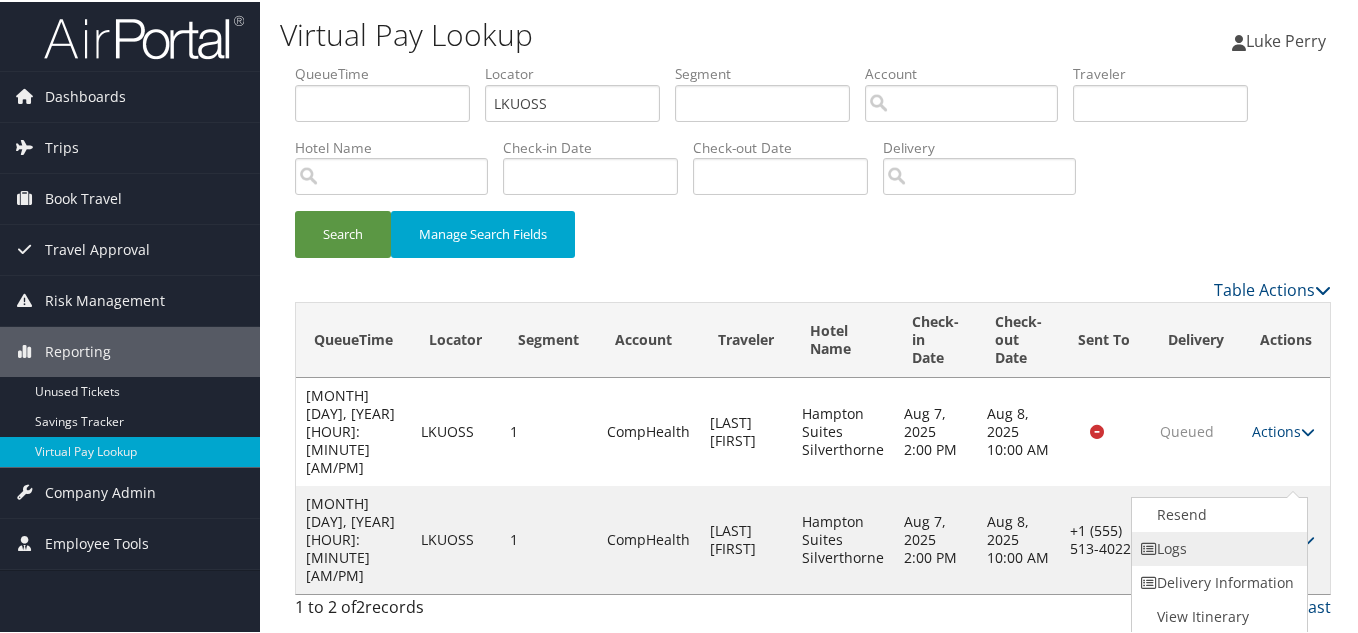 click on "Logs" at bounding box center (1217, 547) 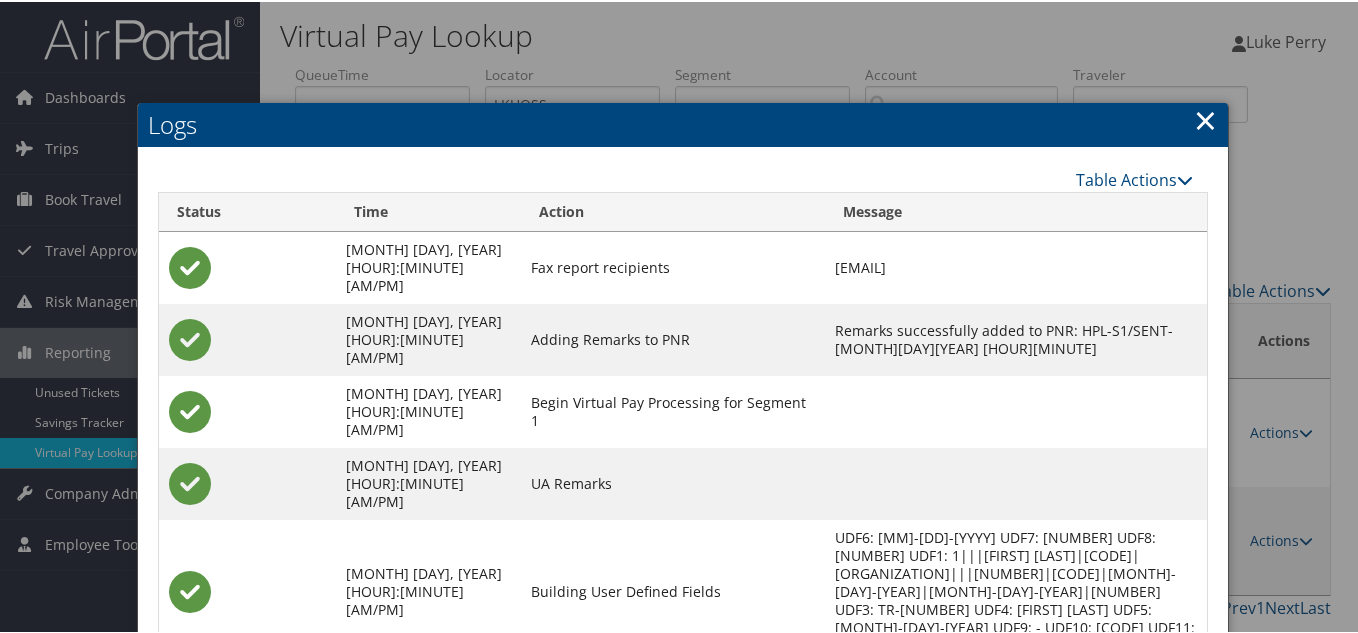 scroll, scrollTop: 163, scrollLeft: 0, axis: vertical 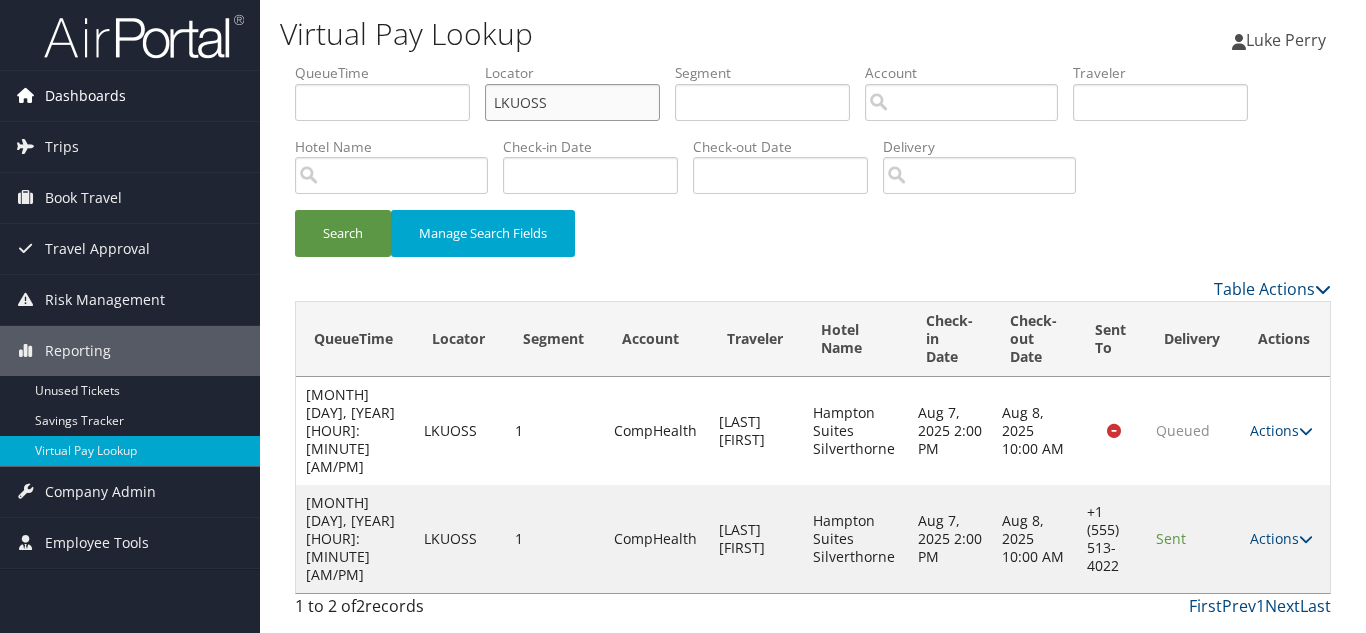 drag, startPoint x: 580, startPoint y: 97, endPoint x: 158, endPoint y: 96, distance: 422.0012 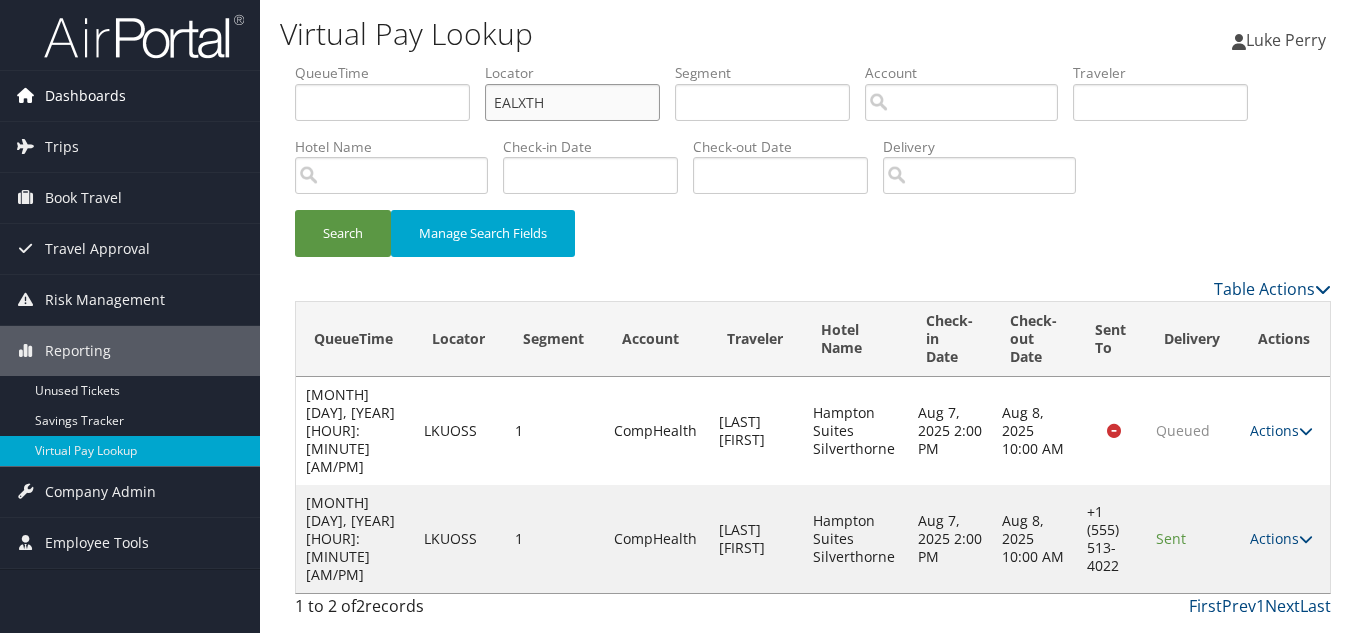 click on "Search" at bounding box center [343, 233] 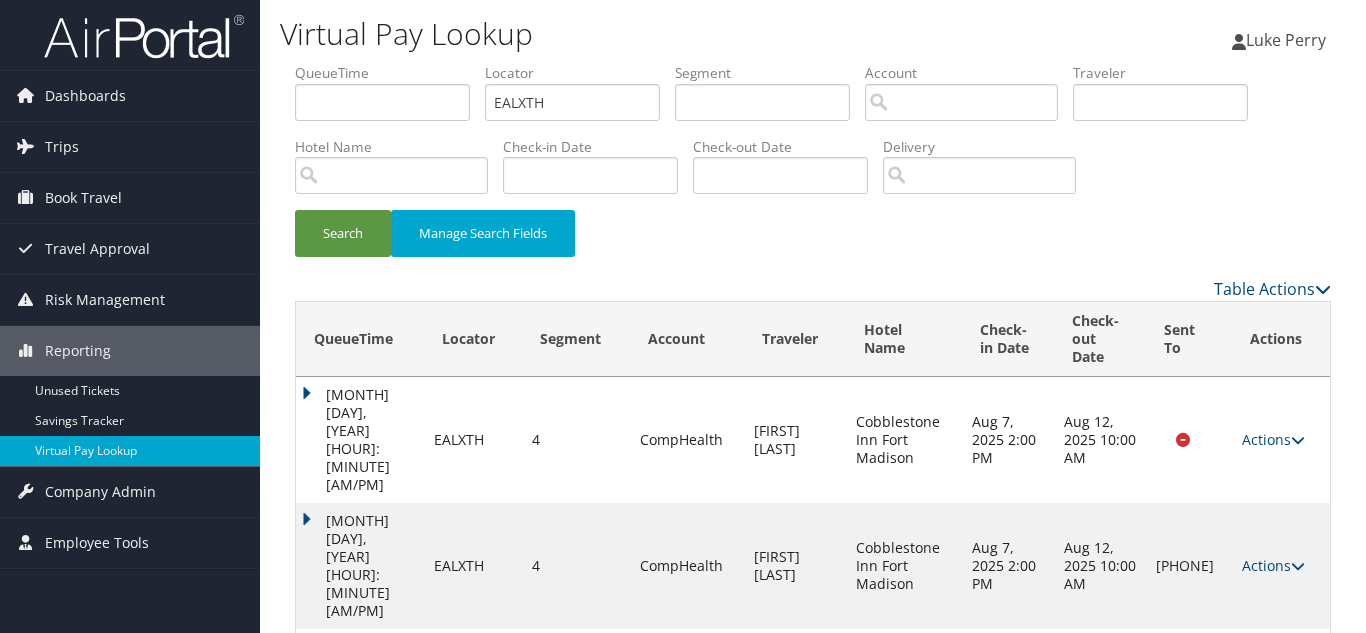 click at bounding box center [1298, 692] 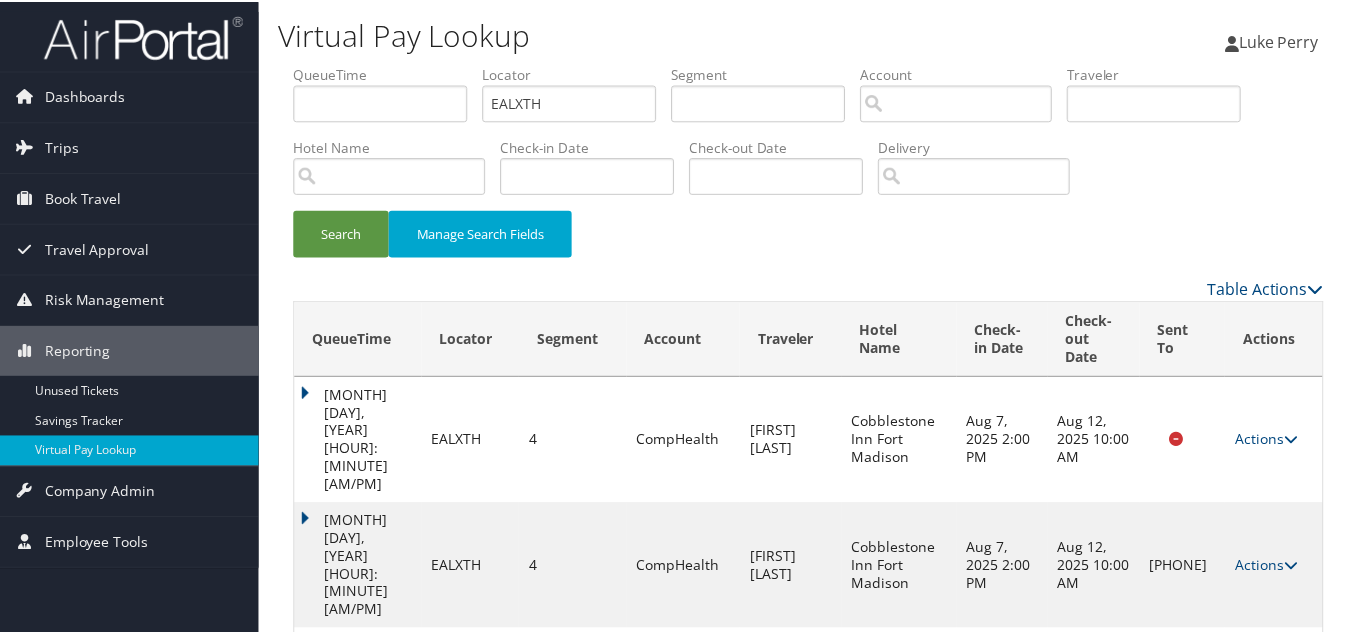 scroll, scrollTop: 73, scrollLeft: 0, axis: vertical 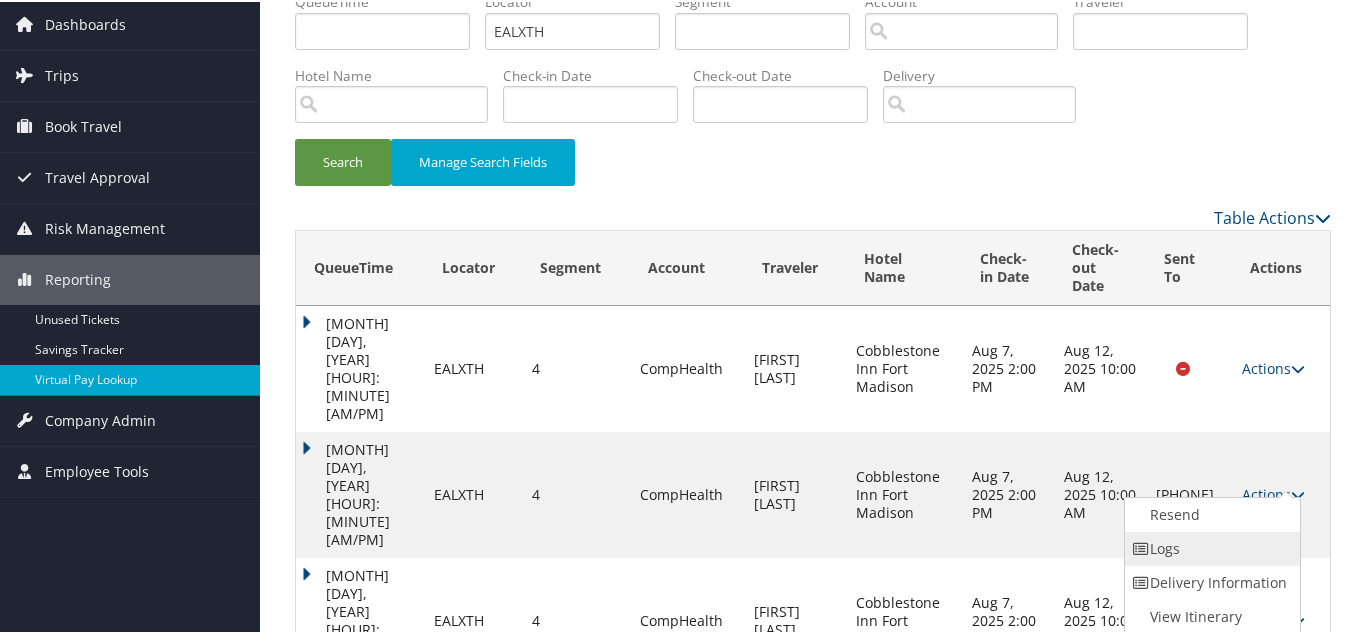 click on "Logs" at bounding box center (1210, 547) 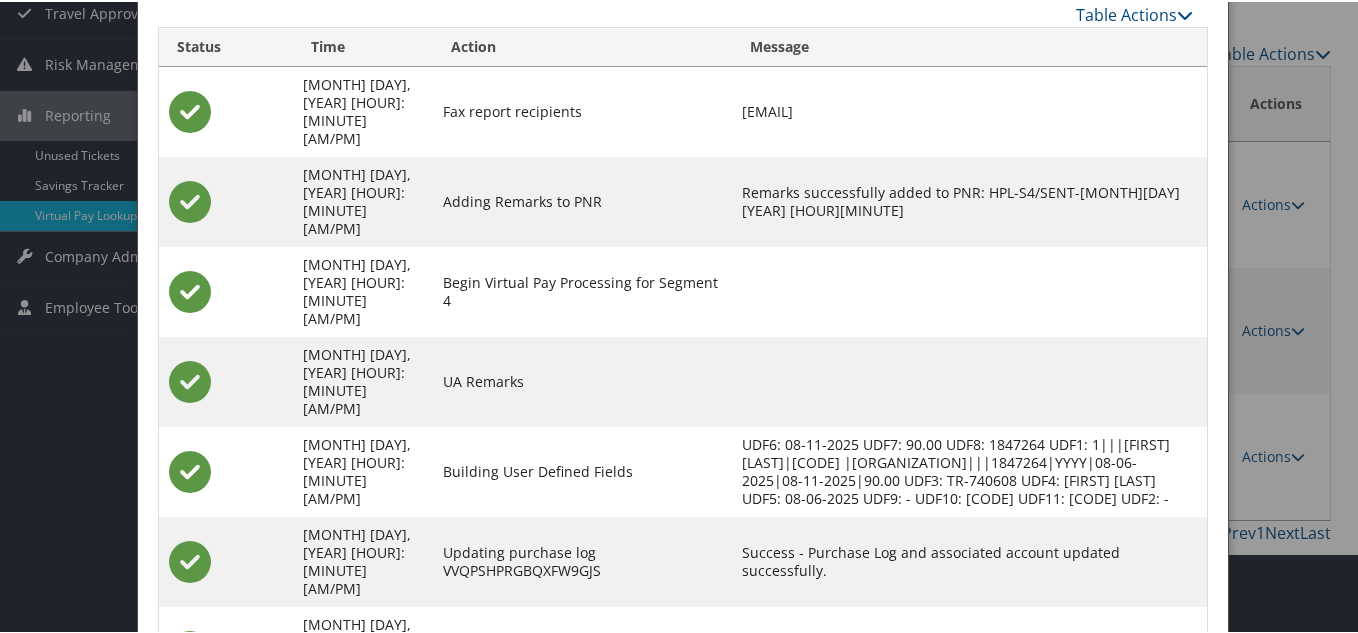scroll, scrollTop: 253, scrollLeft: 0, axis: vertical 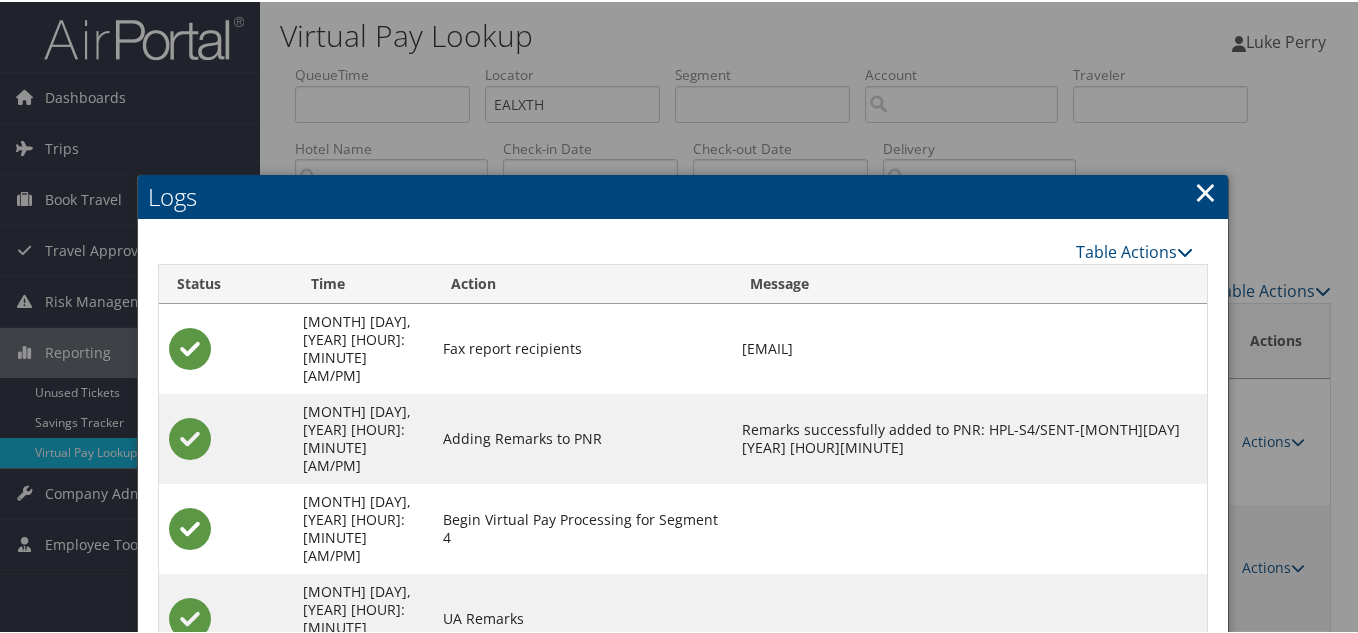 click on "×" at bounding box center (1205, 190) 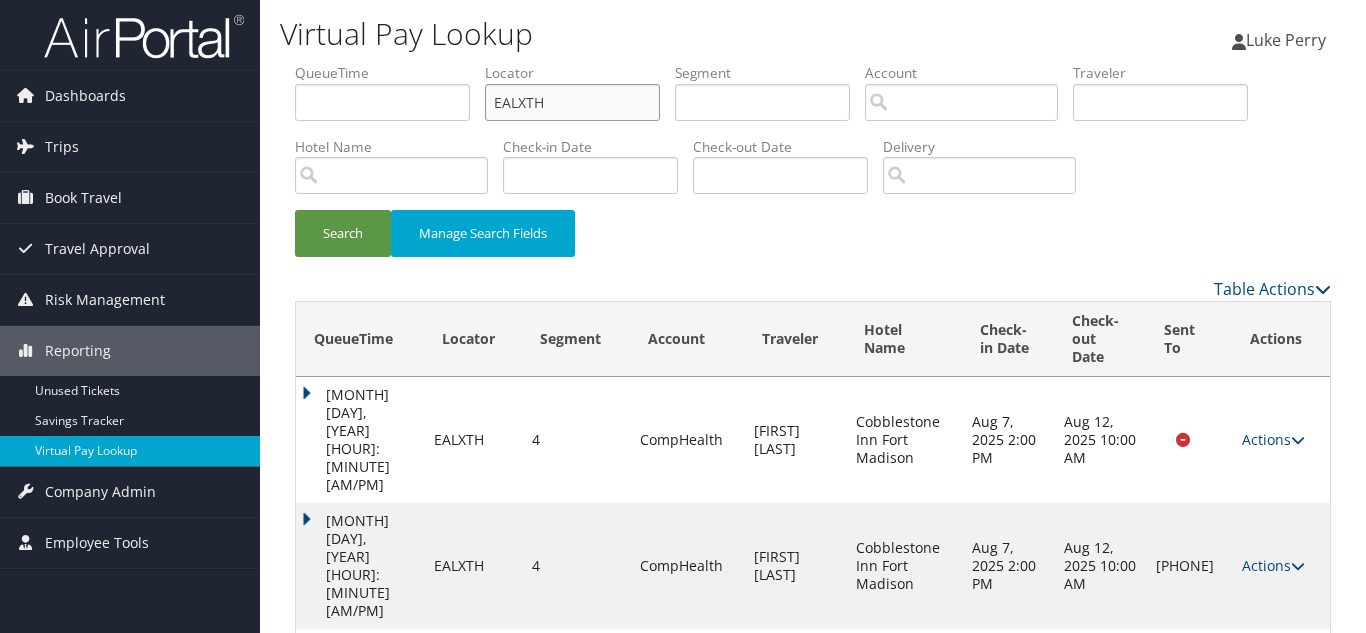 drag, startPoint x: 585, startPoint y: 99, endPoint x: 272, endPoint y: 119, distance: 313.63834 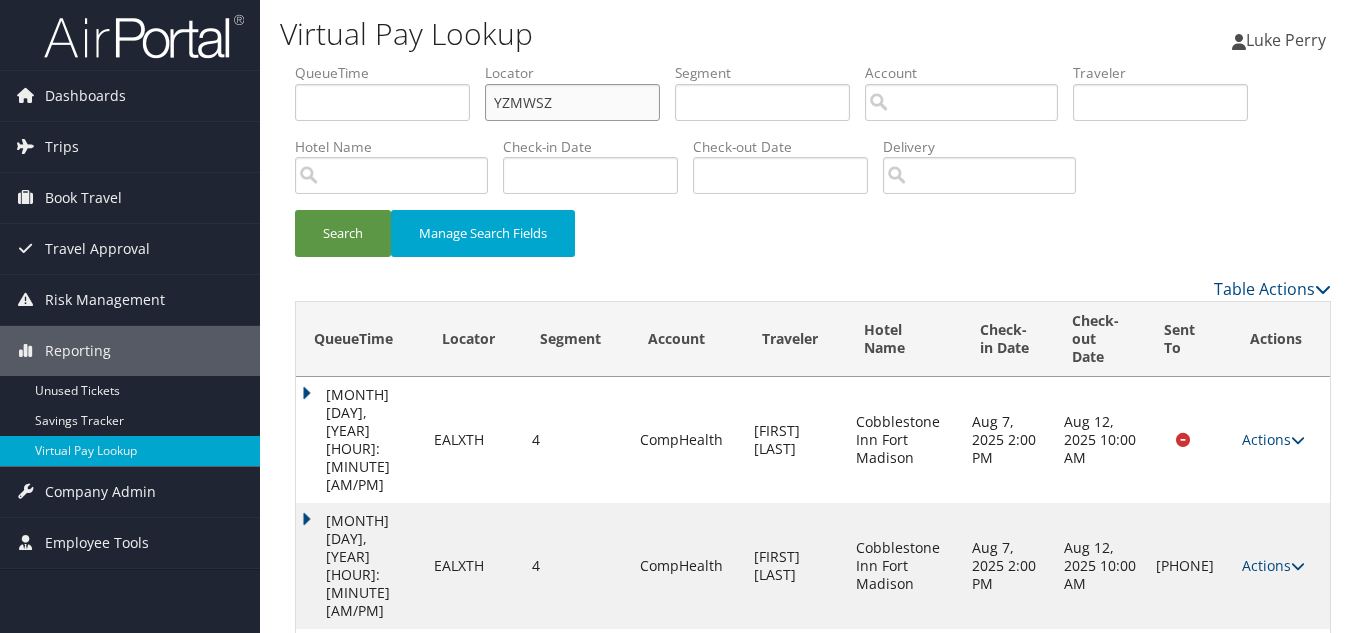 type on "YZMWSZ" 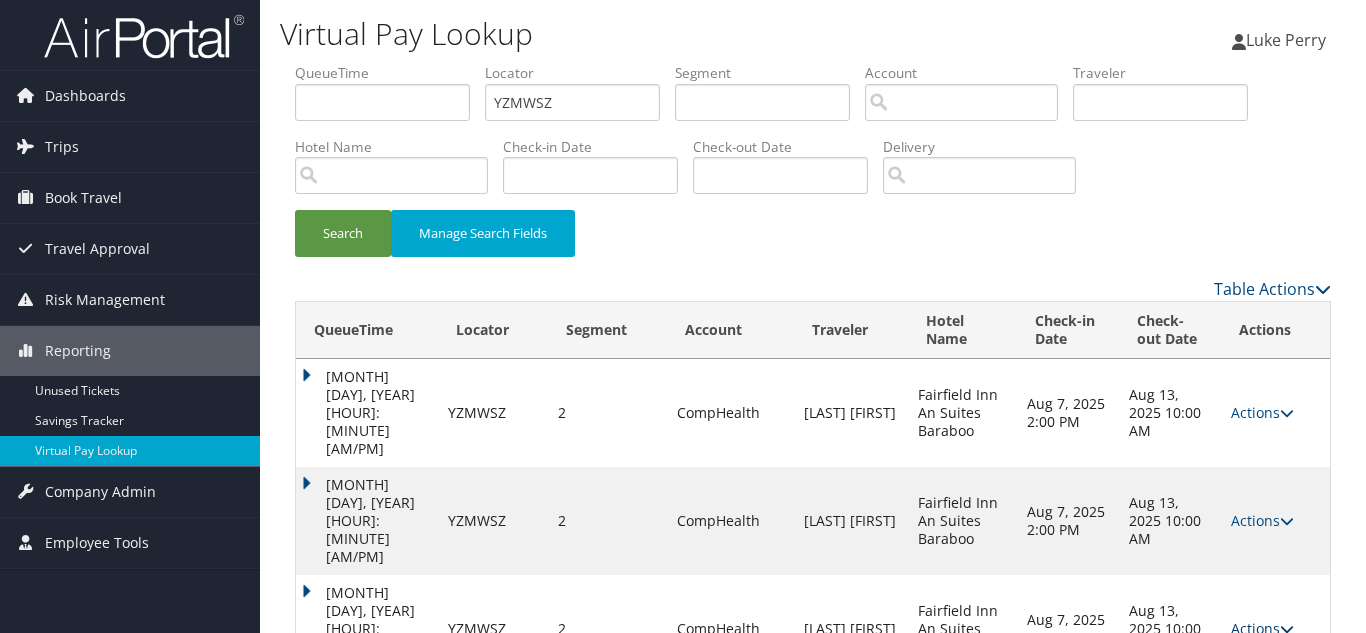 click at bounding box center [1287, 629] 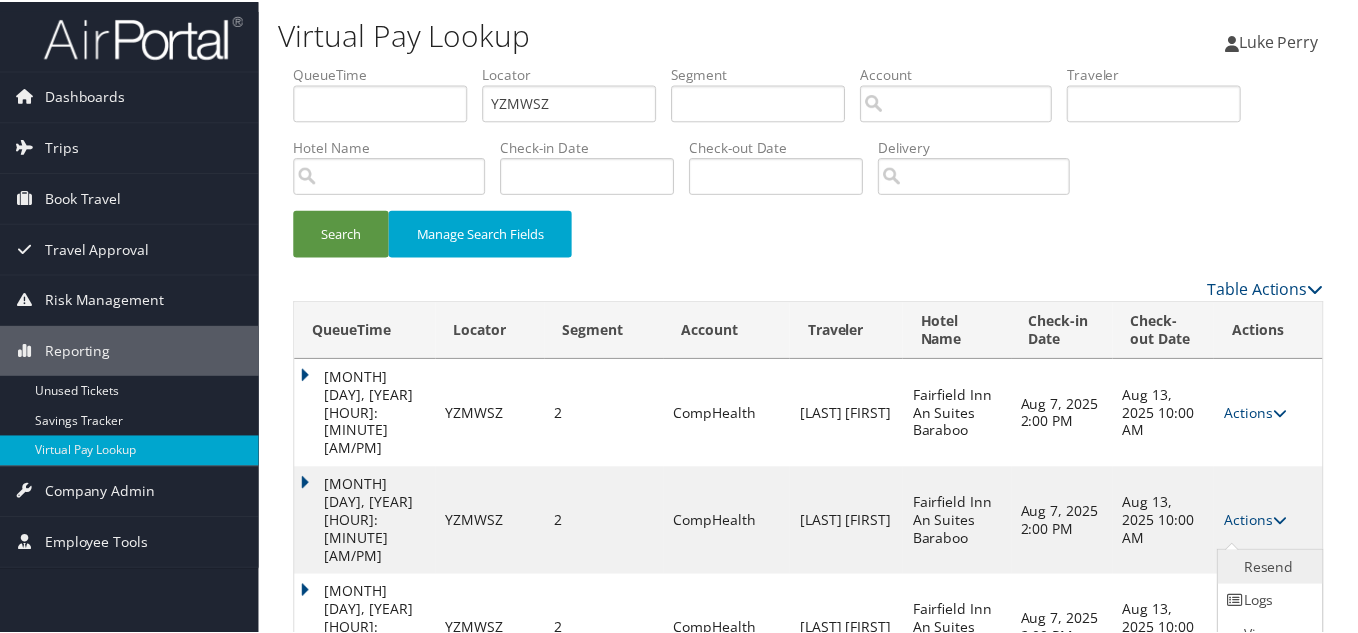 scroll, scrollTop: 39, scrollLeft: 0, axis: vertical 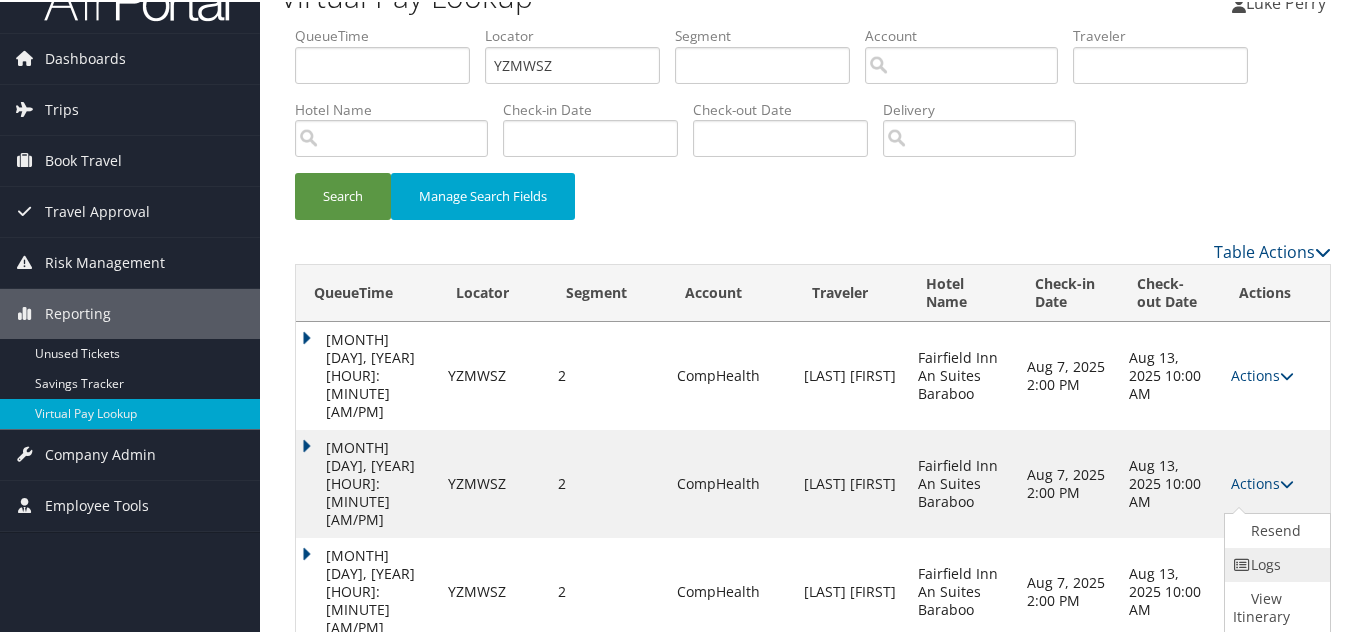 click on "Logs" at bounding box center [1275, 563] 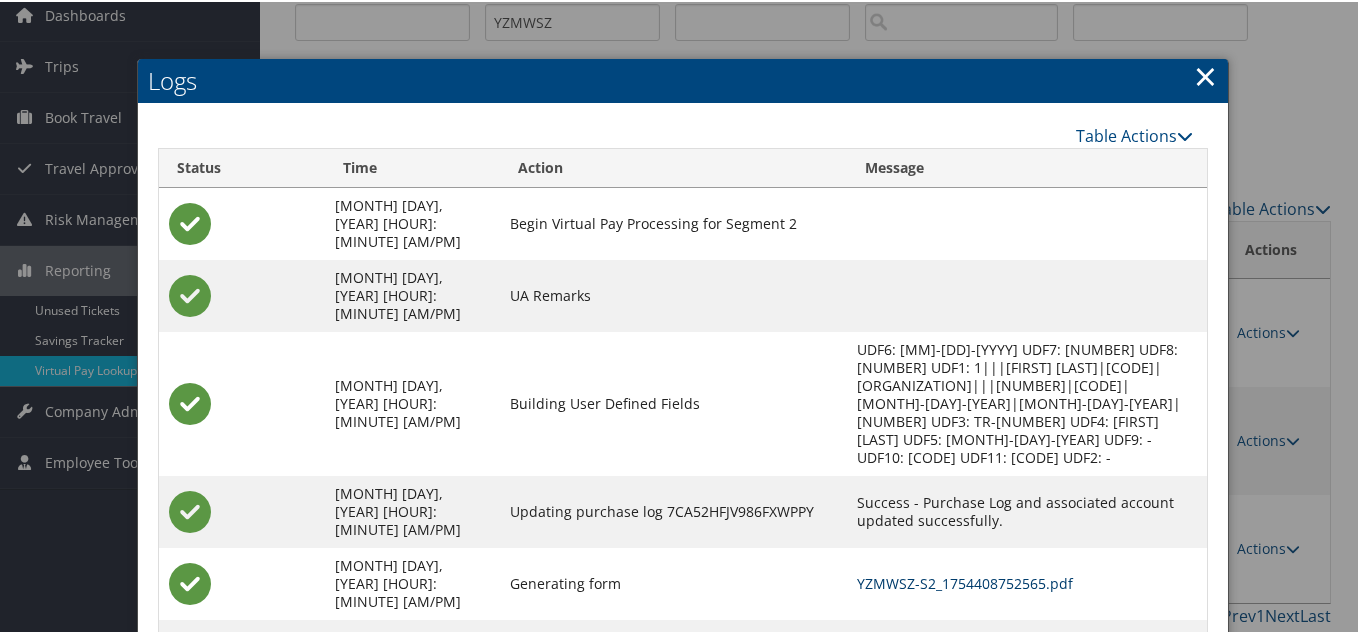 scroll, scrollTop: 159, scrollLeft: 0, axis: vertical 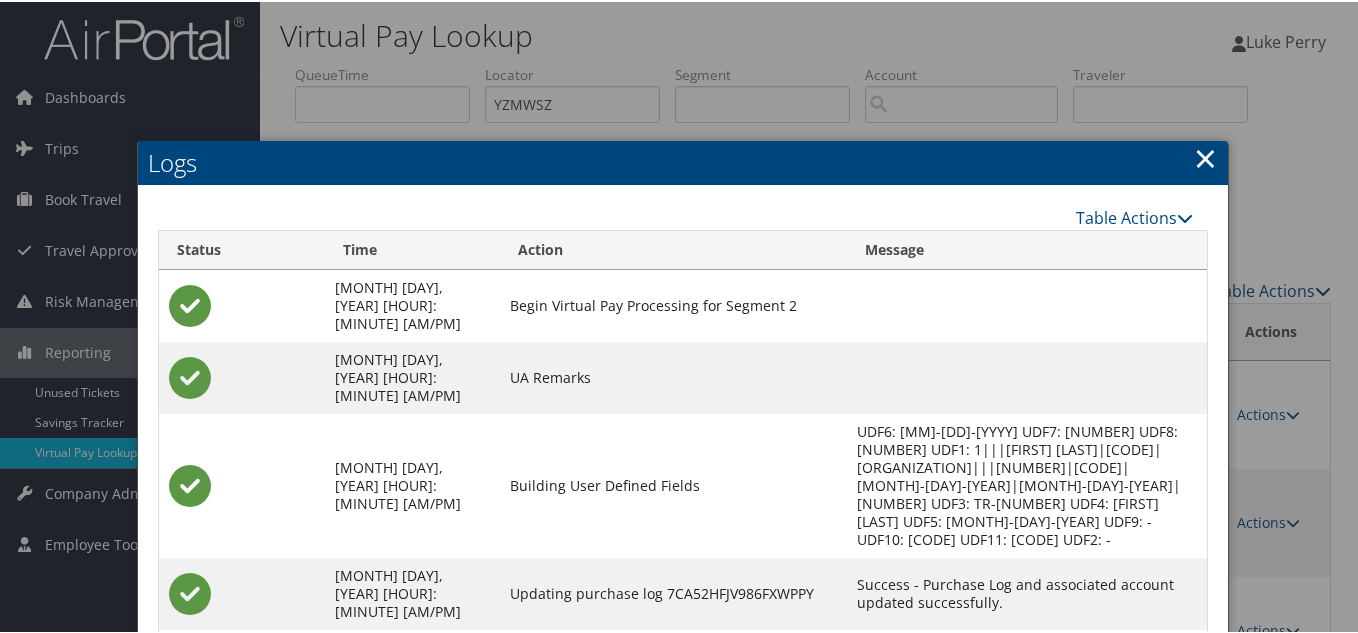 click on "×" at bounding box center (1205, 156) 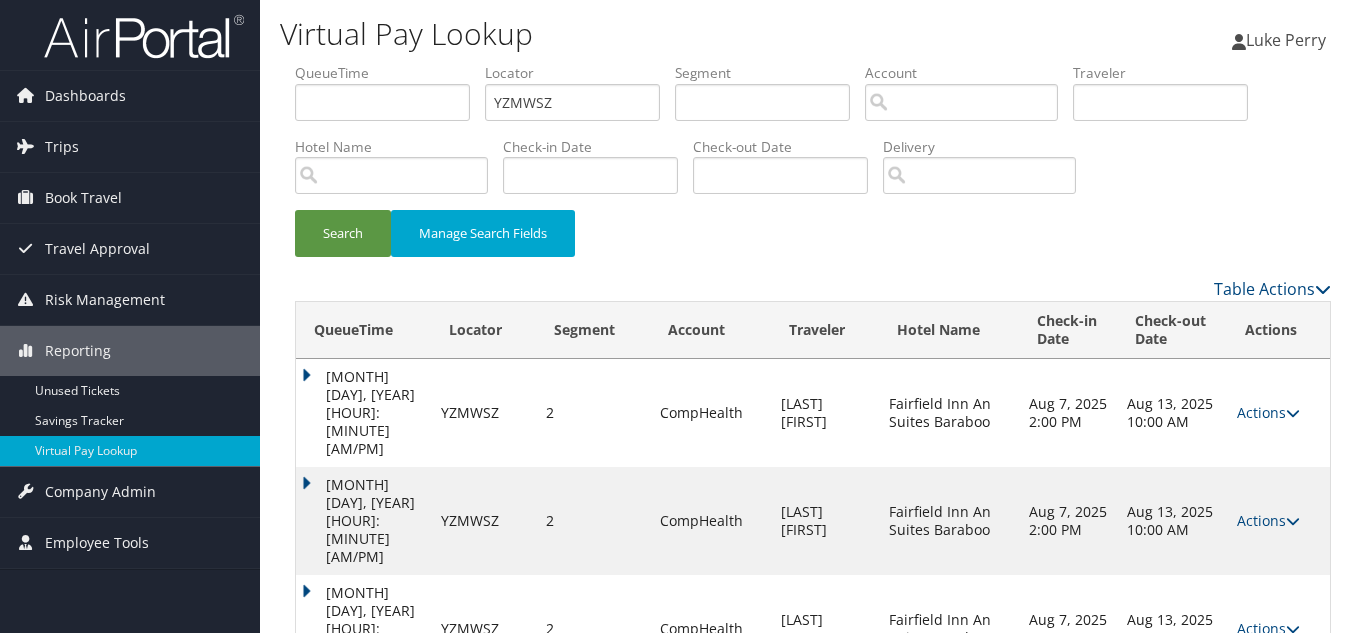 click on "Search Manage Search Fields" at bounding box center [813, 243] 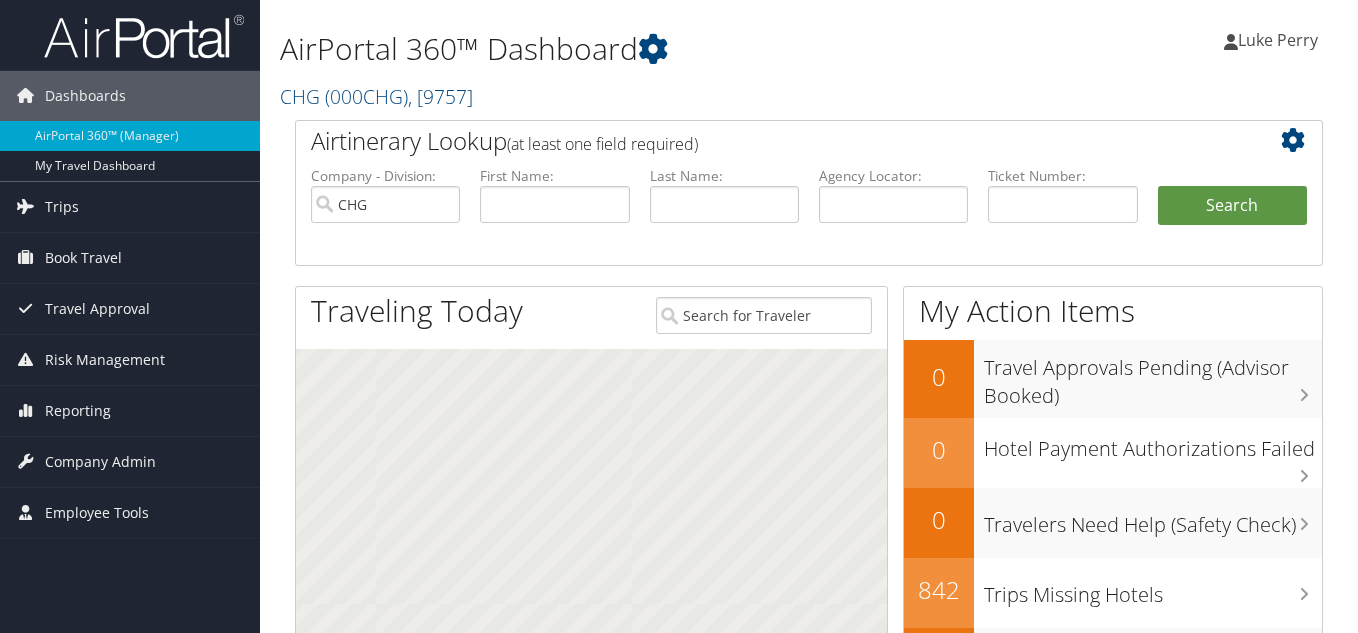 scroll, scrollTop: 0, scrollLeft: 0, axis: both 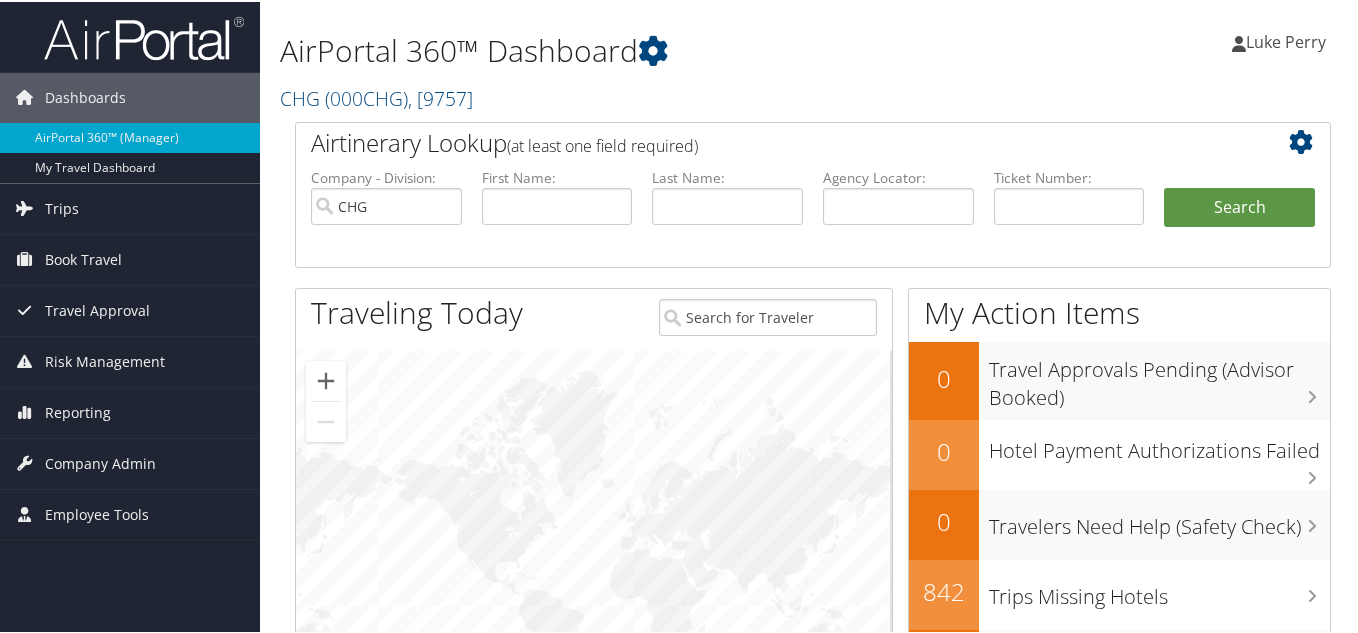click on "[FIRST] [LAST]
[FIRST] [LAST]
My Settings
Travel Agency Contacts
View Travel Profile
Give Feedback
Sign Out" at bounding box center (1138, 48) 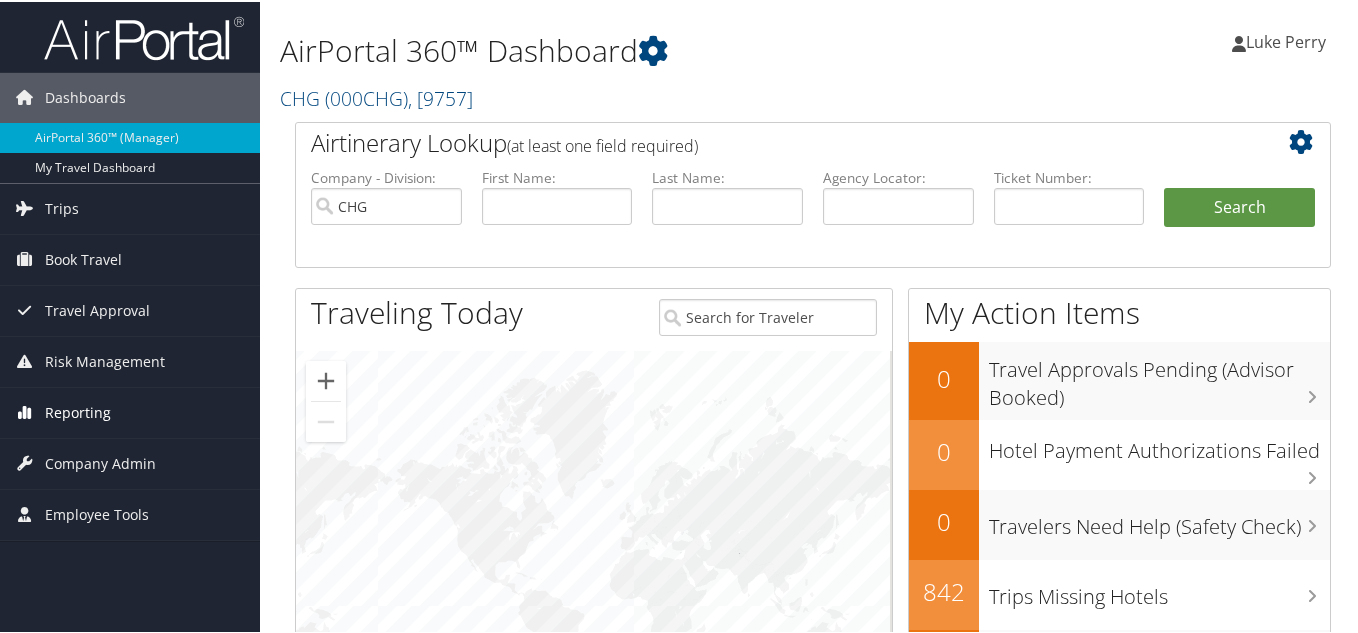 click on "Reporting" at bounding box center (78, 411) 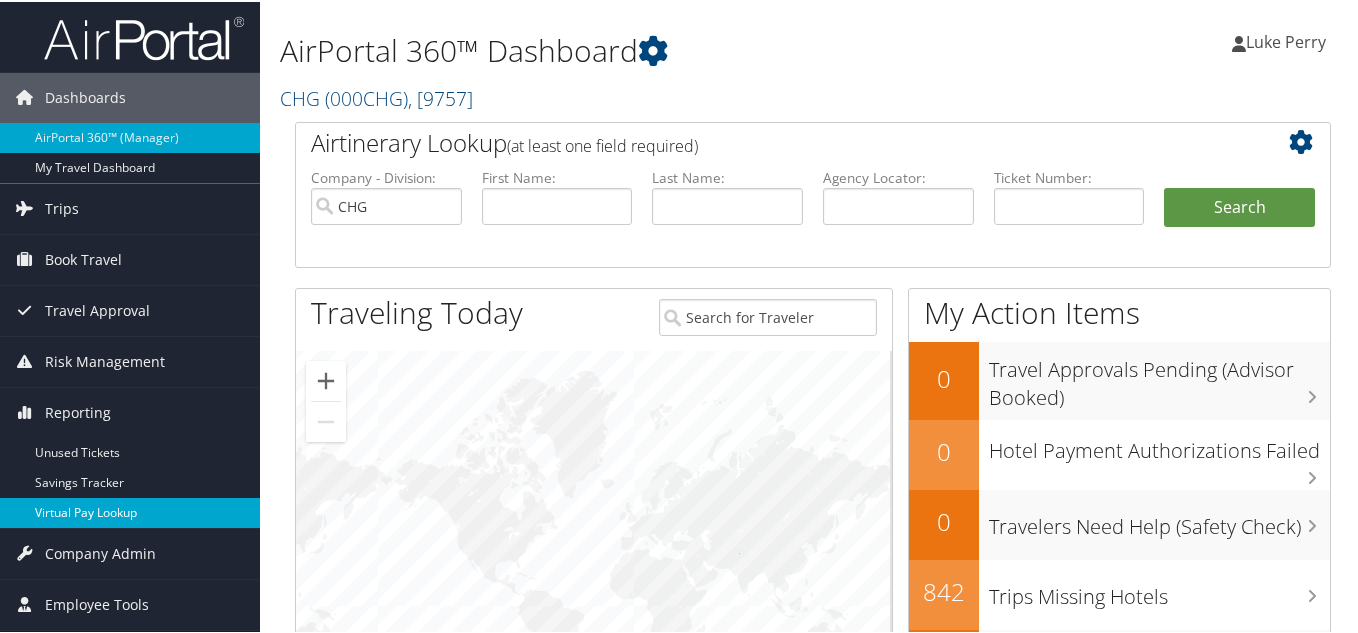 click on "Virtual Pay Lookup" at bounding box center (130, 511) 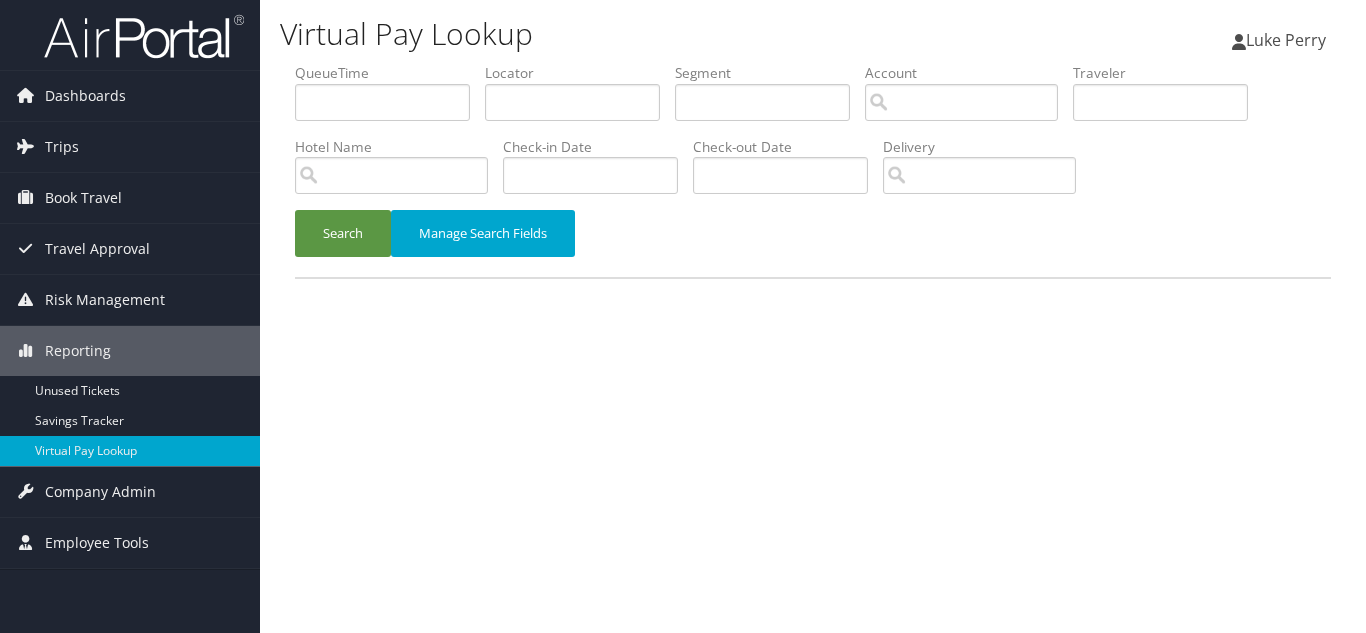 scroll, scrollTop: 0, scrollLeft: 0, axis: both 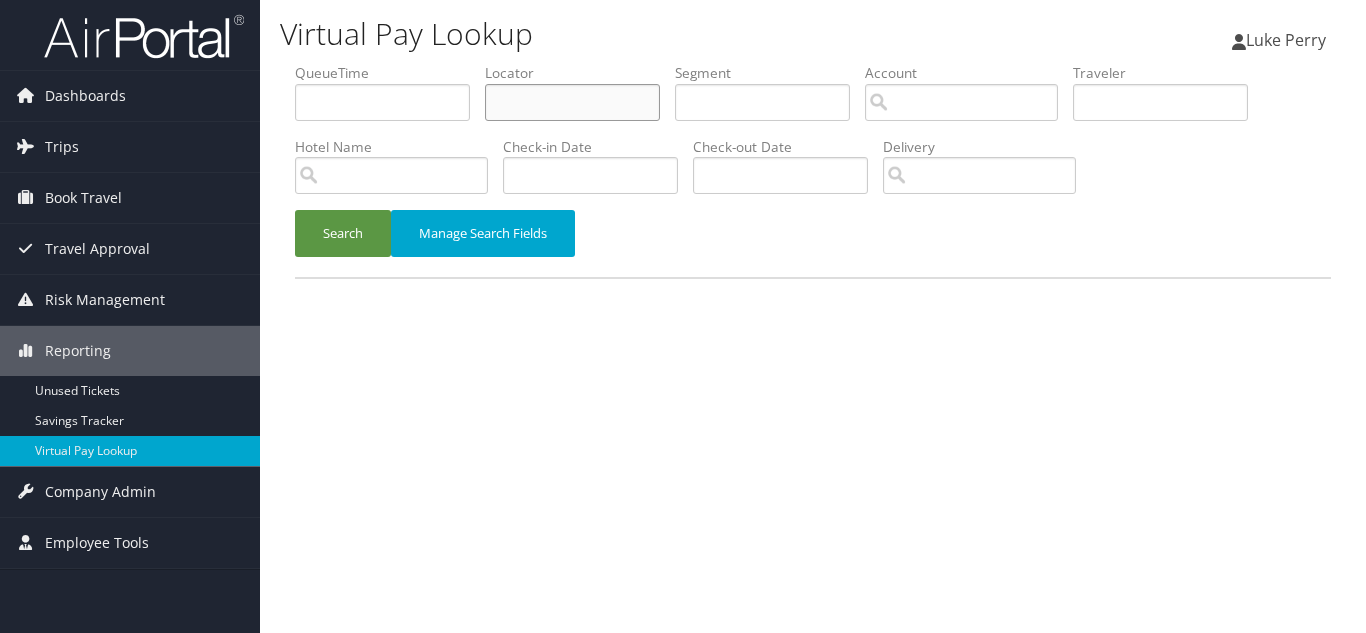 click at bounding box center [572, 102] 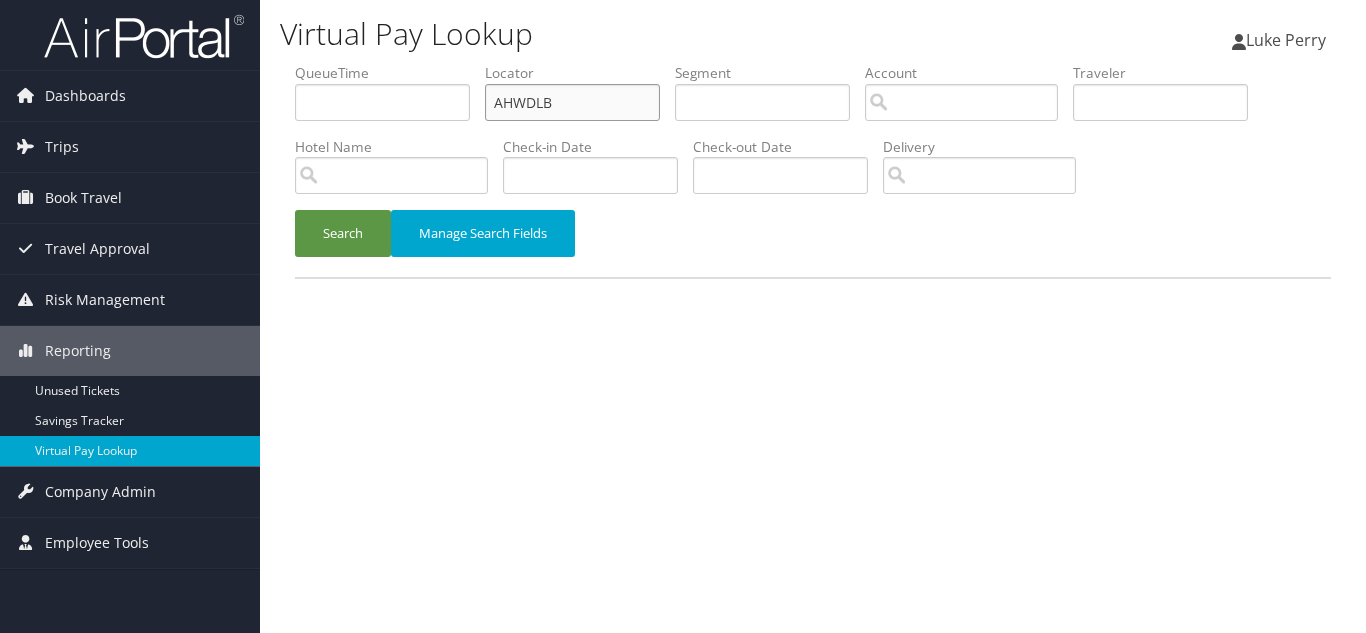 click on "Search" at bounding box center [343, 233] 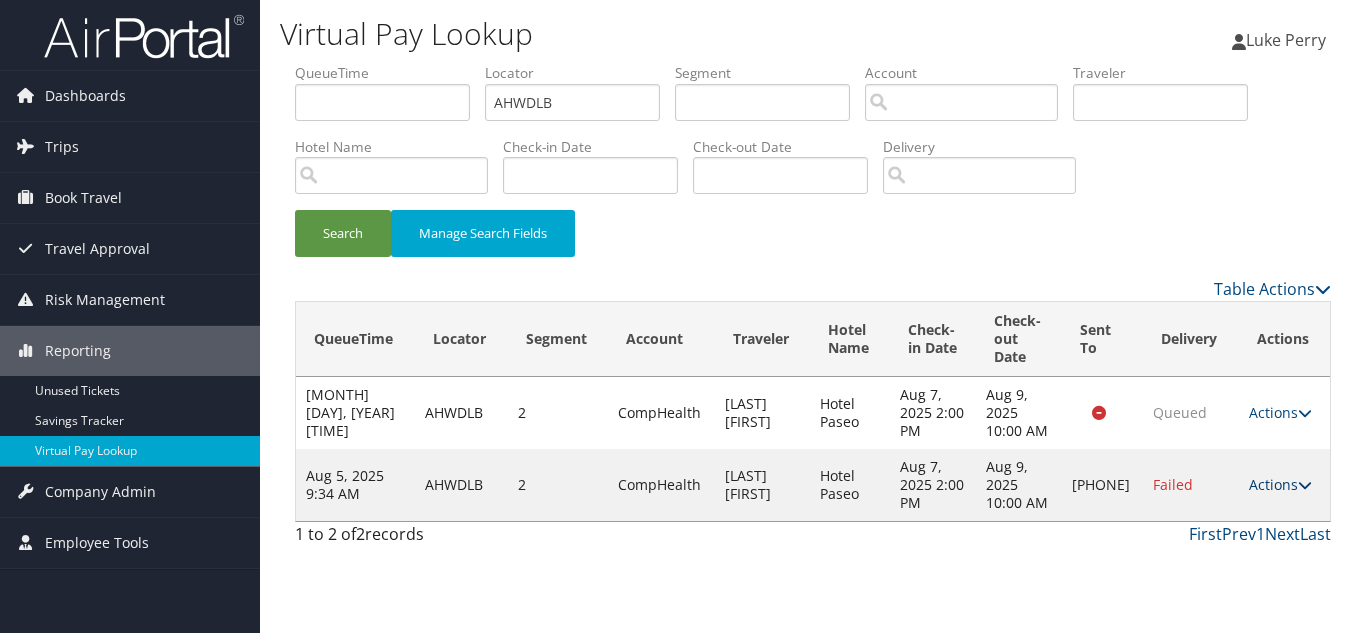 click on "Actions" at bounding box center [1280, 484] 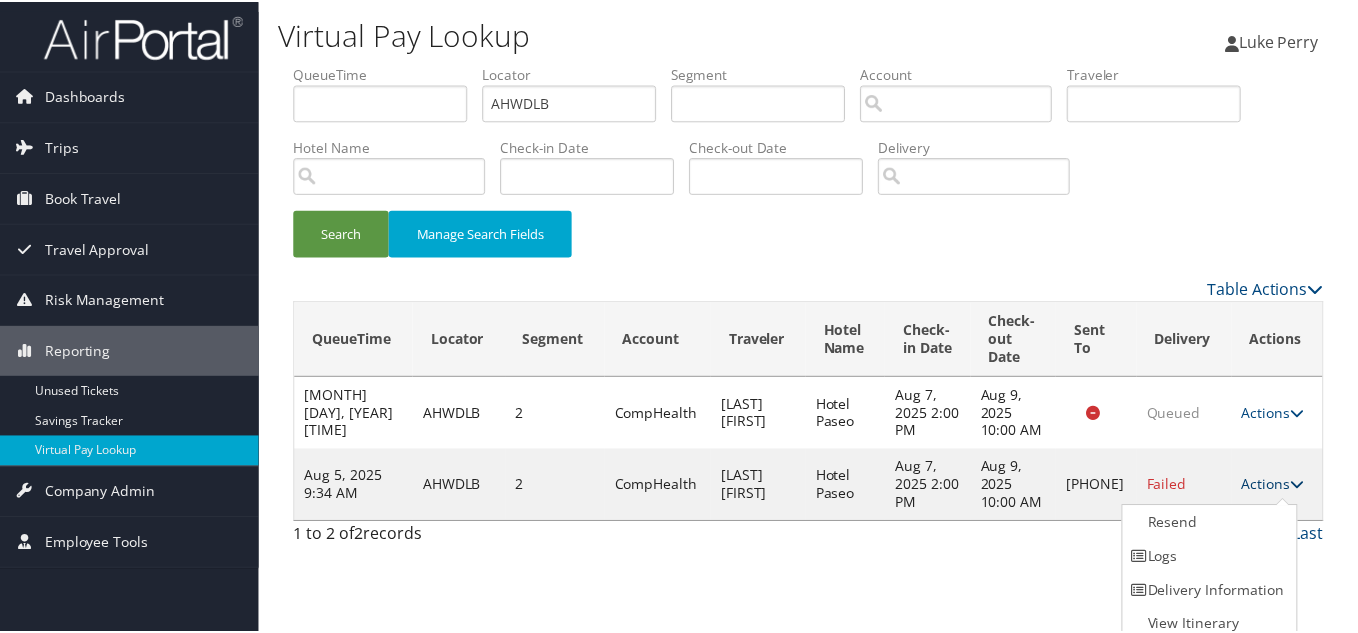 scroll, scrollTop: 10, scrollLeft: 0, axis: vertical 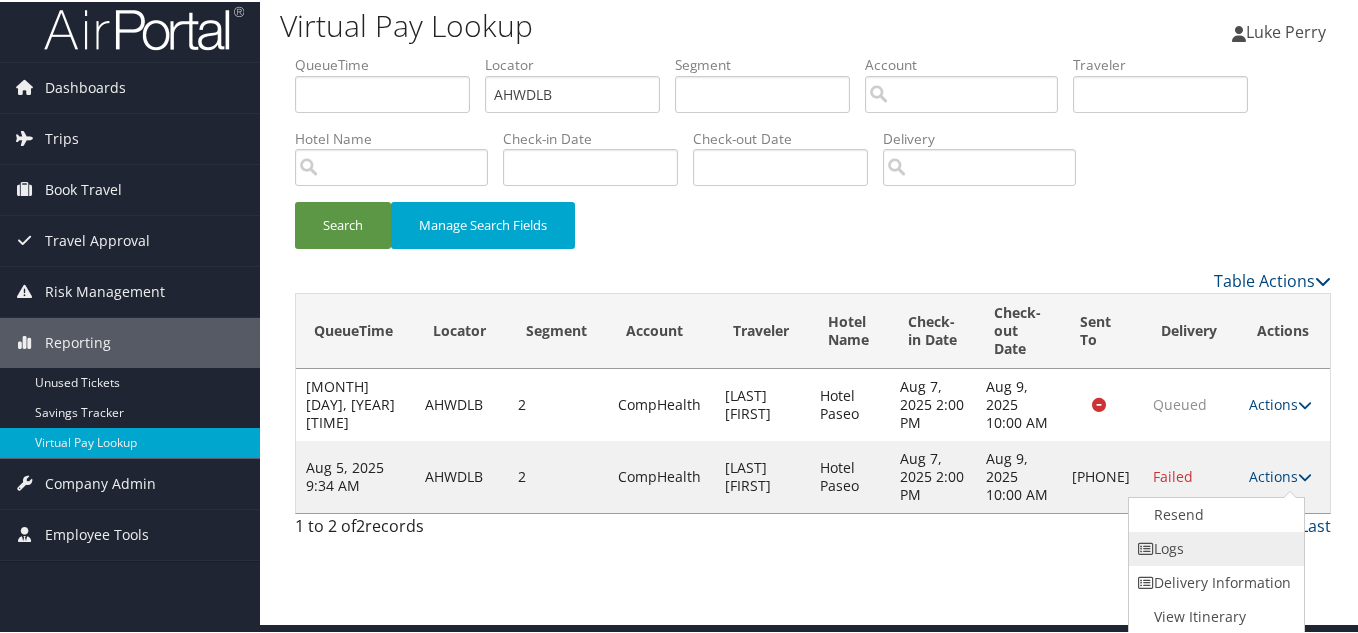 click on "Logs" at bounding box center (1214, 547) 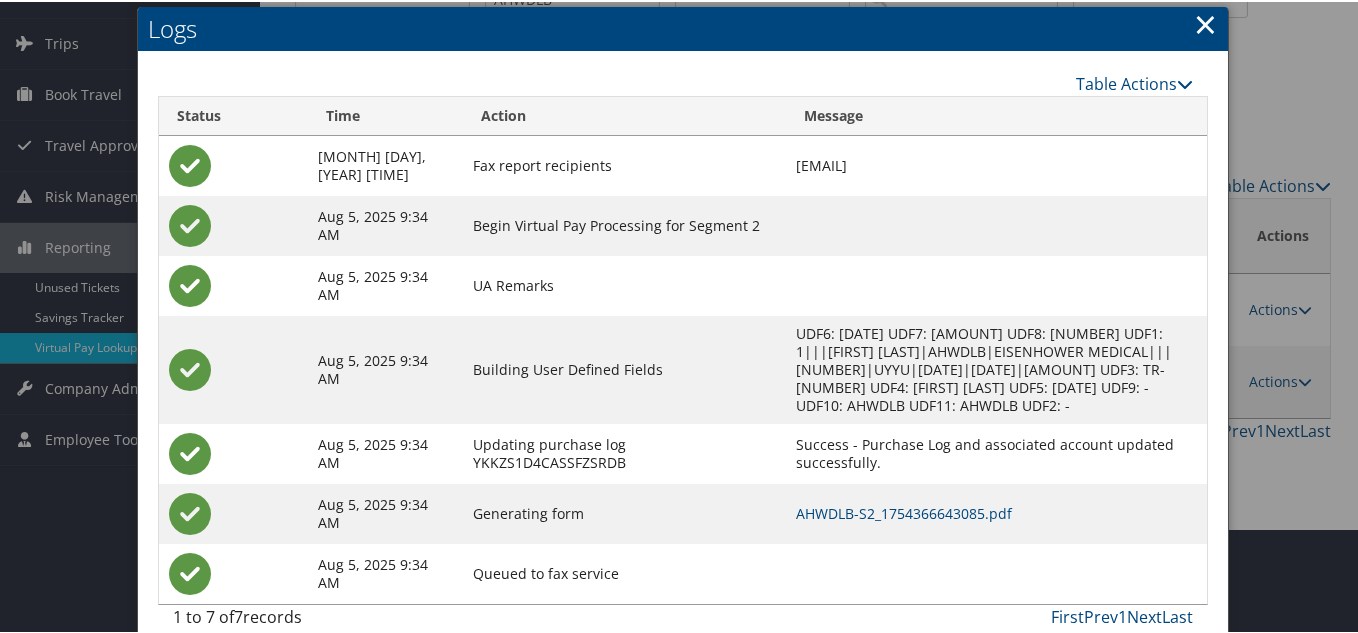 scroll, scrollTop: 112, scrollLeft: 0, axis: vertical 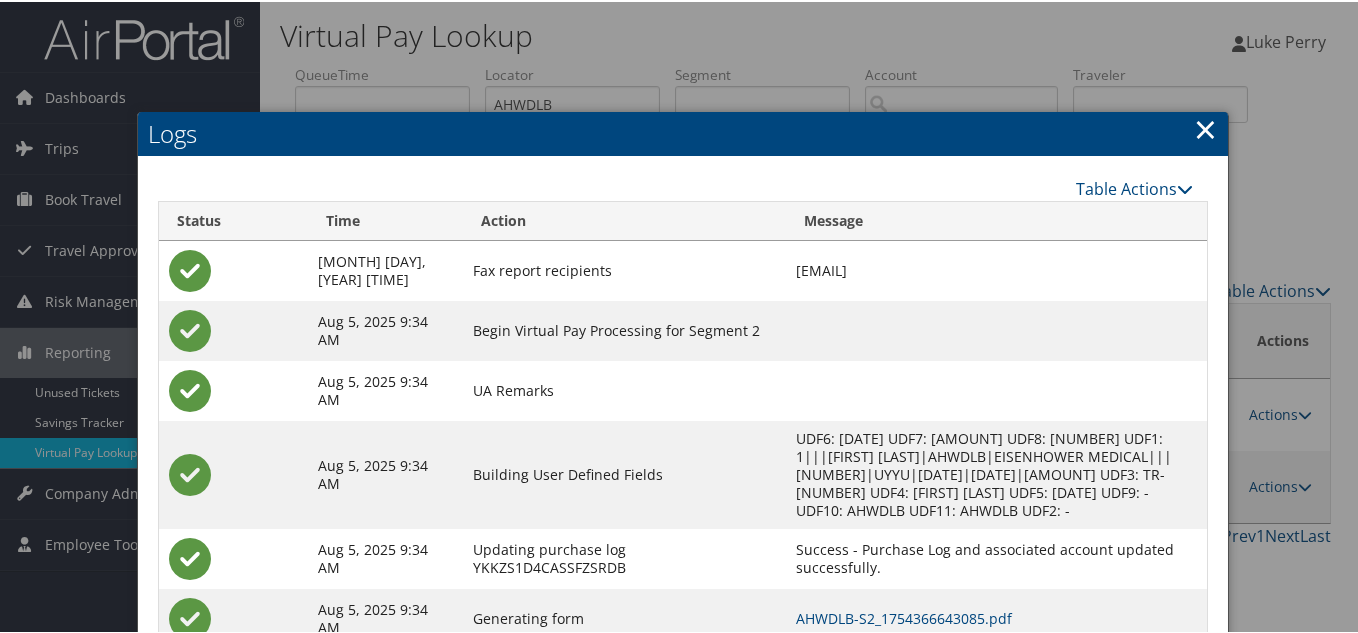 click on "×" at bounding box center [1205, 127] 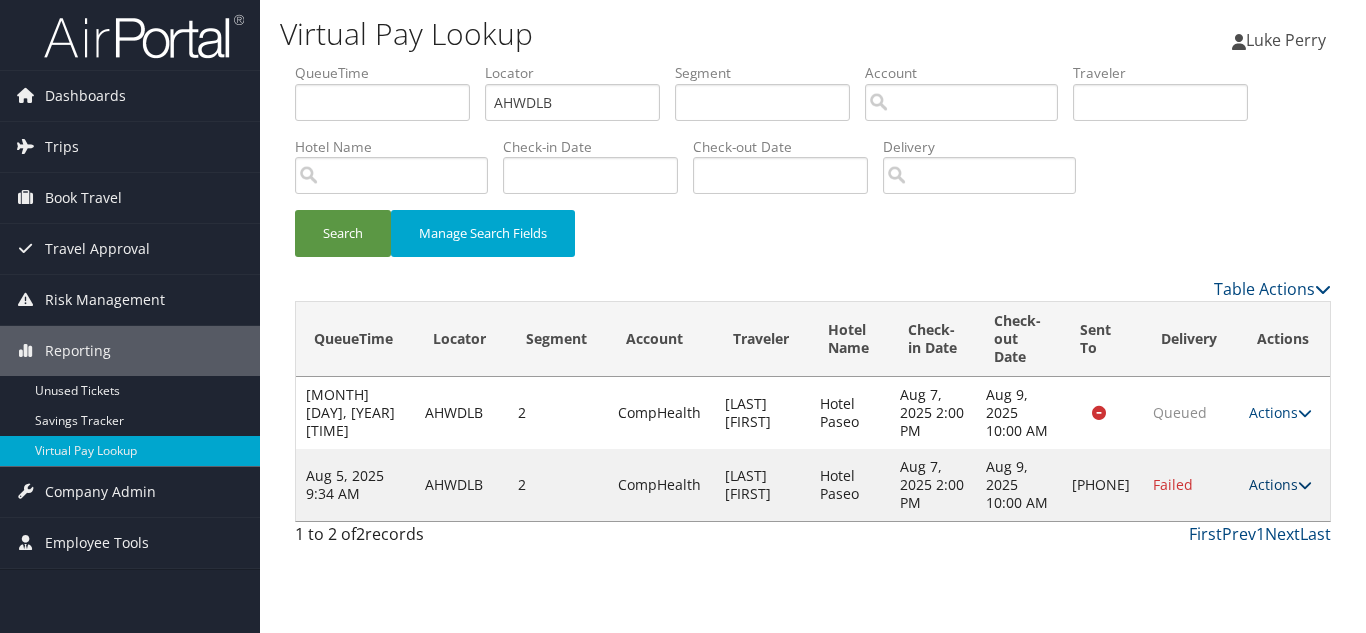 click on "Actions" at bounding box center (1280, 484) 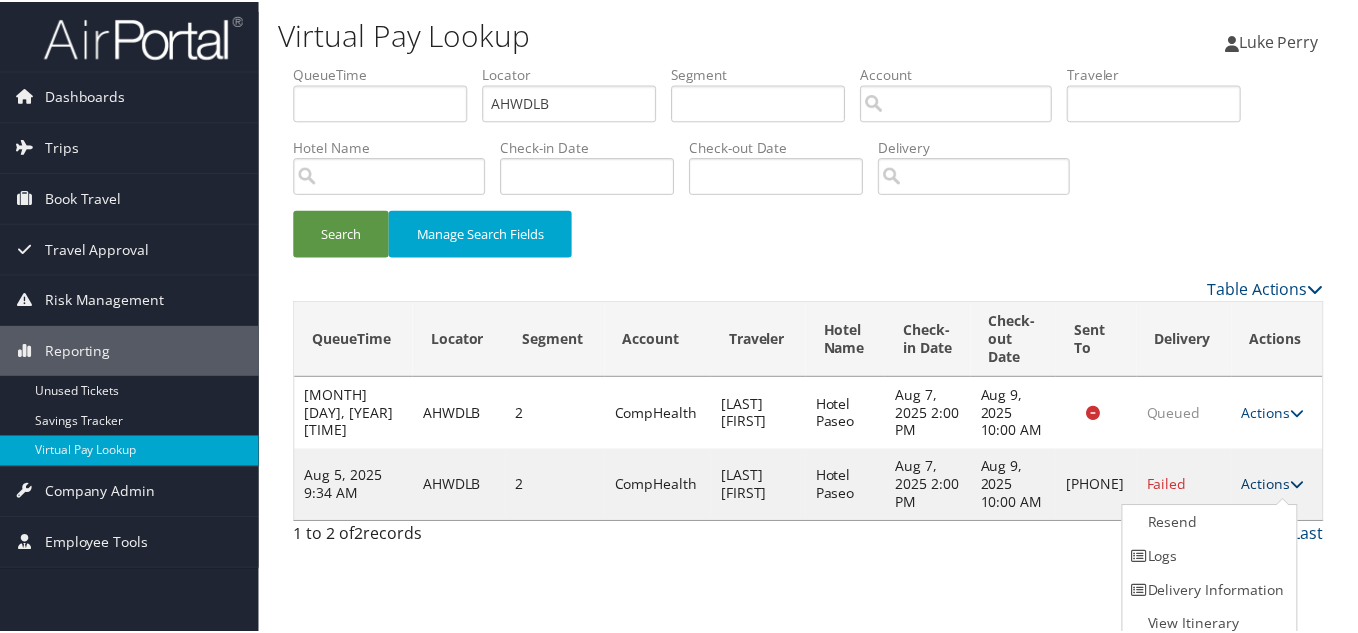 scroll, scrollTop: 10, scrollLeft: 0, axis: vertical 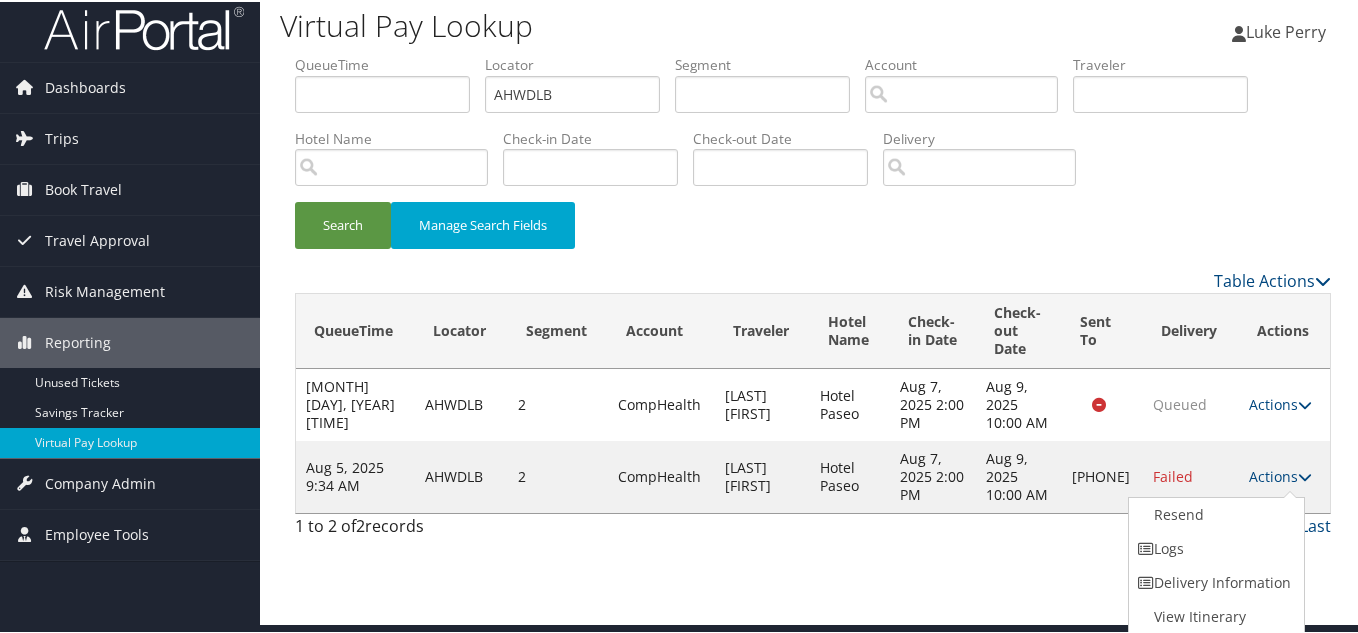 click on "Logs" at bounding box center [1214, 547] 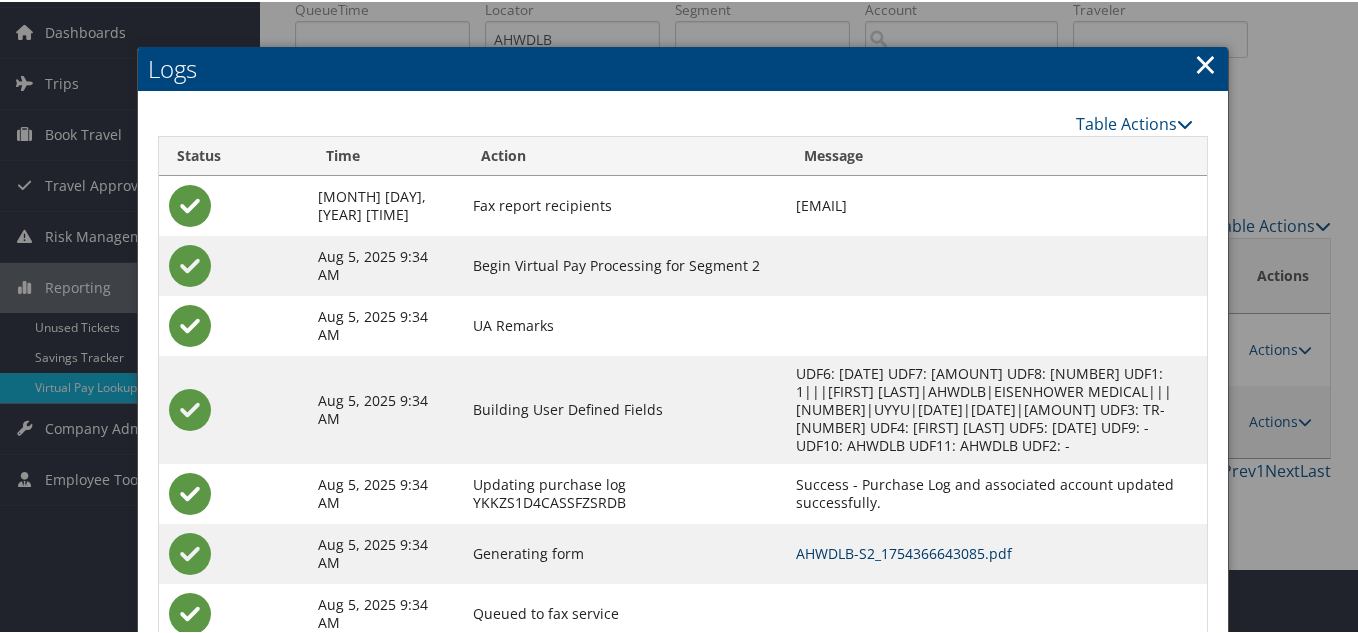 scroll, scrollTop: 100, scrollLeft: 0, axis: vertical 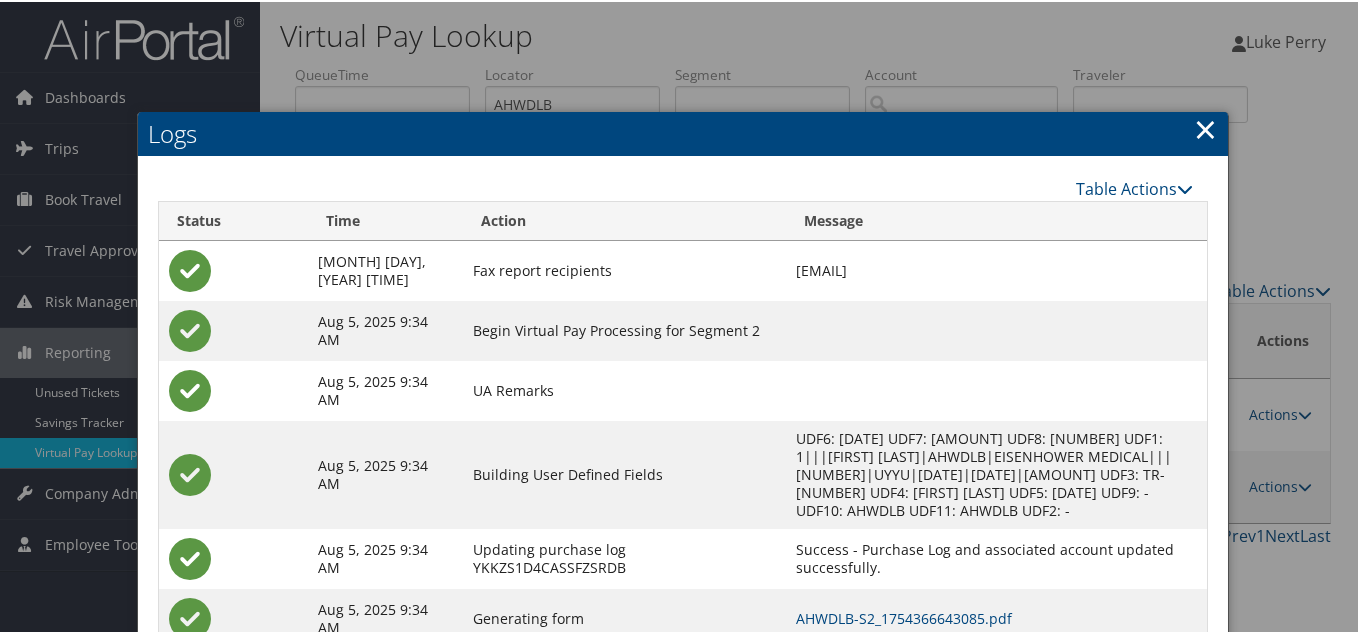 click on "Logs" at bounding box center (683, 132) 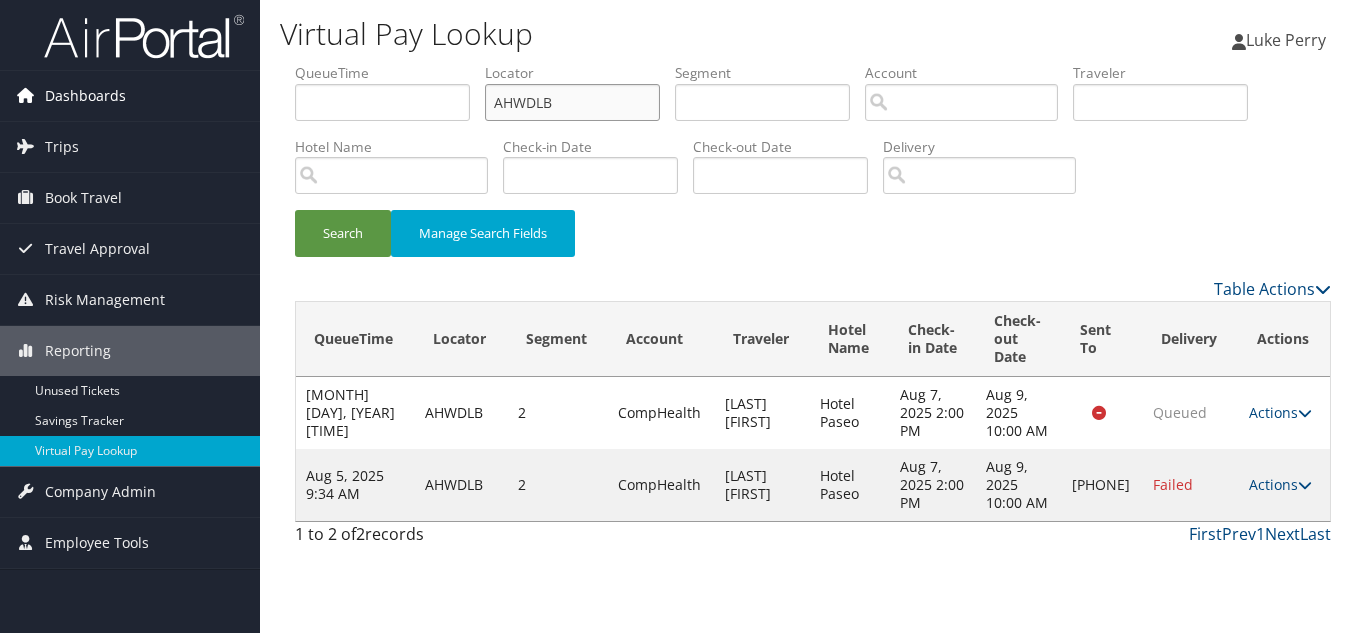 drag, startPoint x: 512, startPoint y: 101, endPoint x: 187, endPoint y: 94, distance: 325.07538 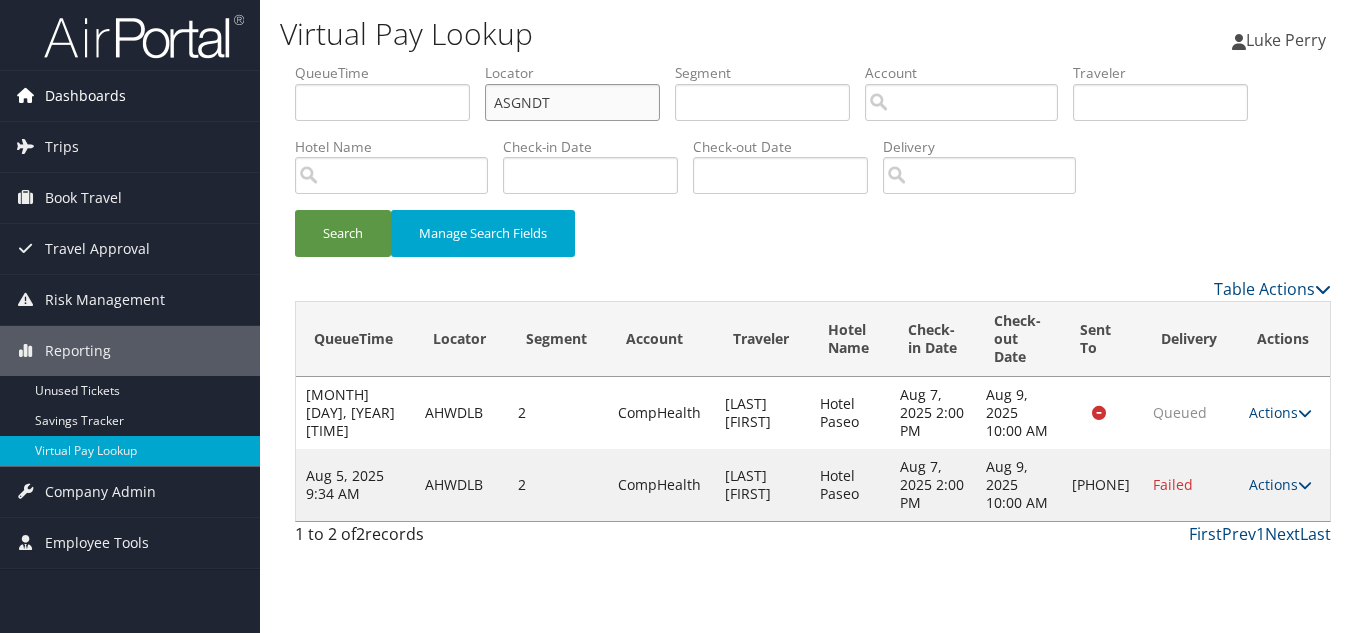 type on "ASGNDT" 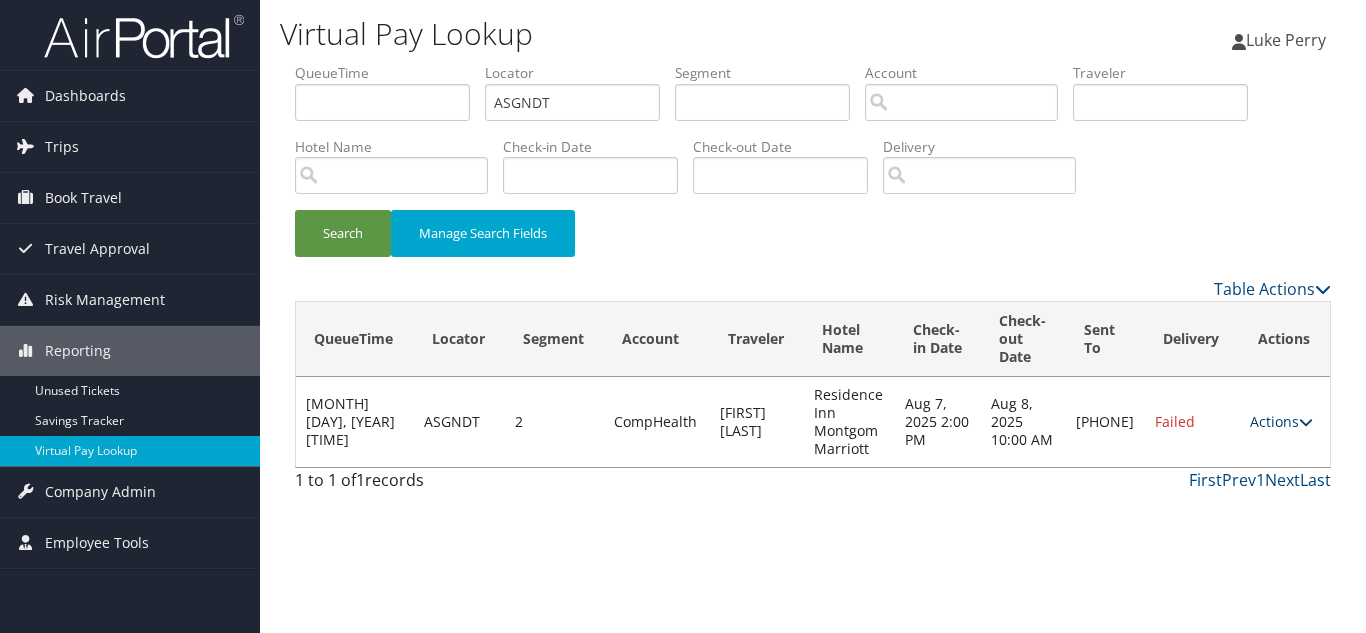 click on "Actions" at bounding box center [1281, 421] 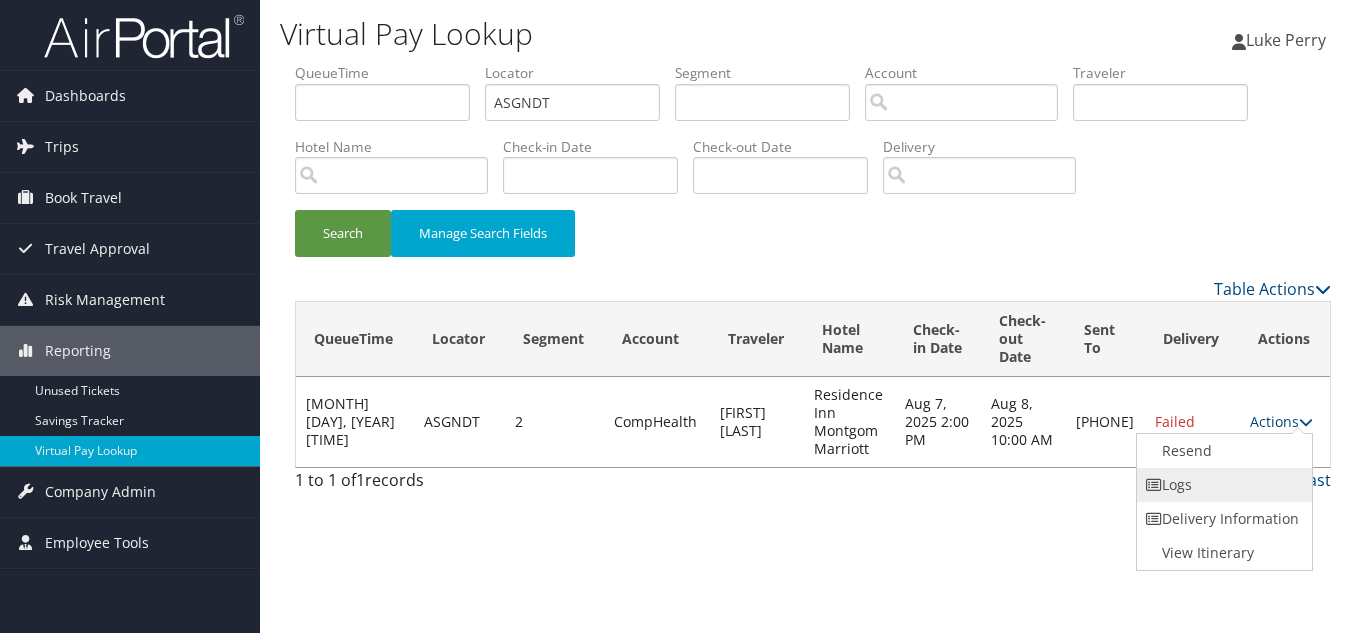 click on "Logs" at bounding box center (1222, 485) 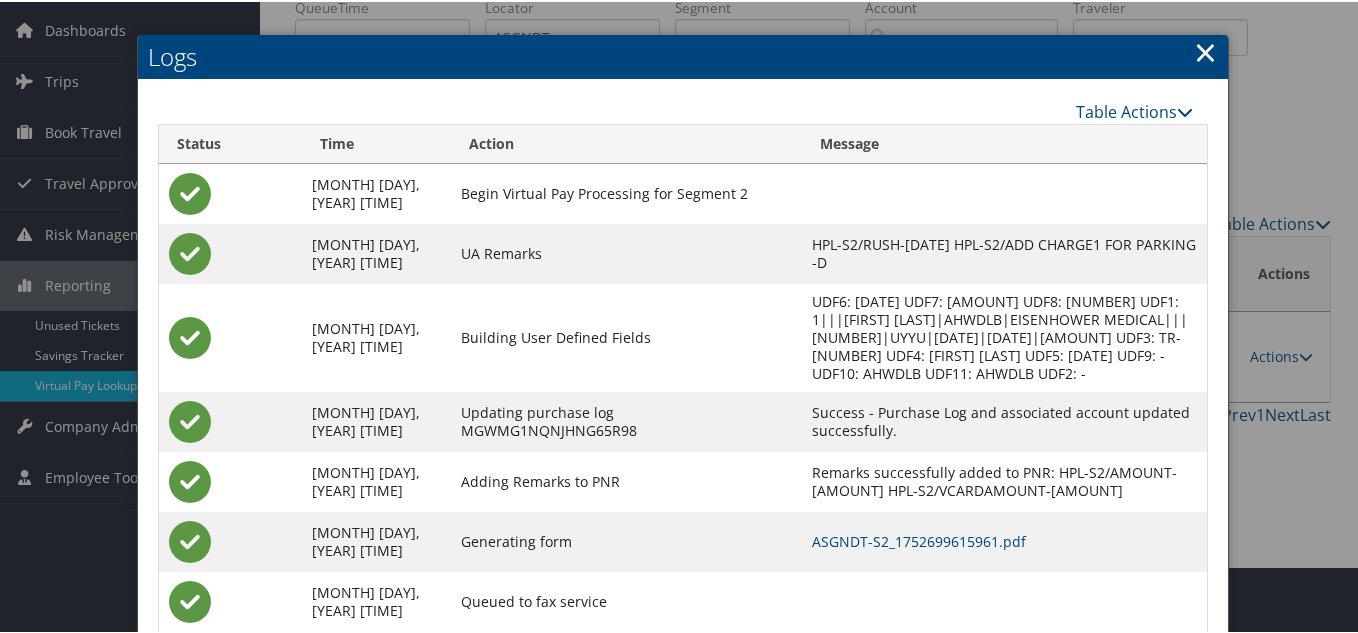 scroll, scrollTop: 120, scrollLeft: 0, axis: vertical 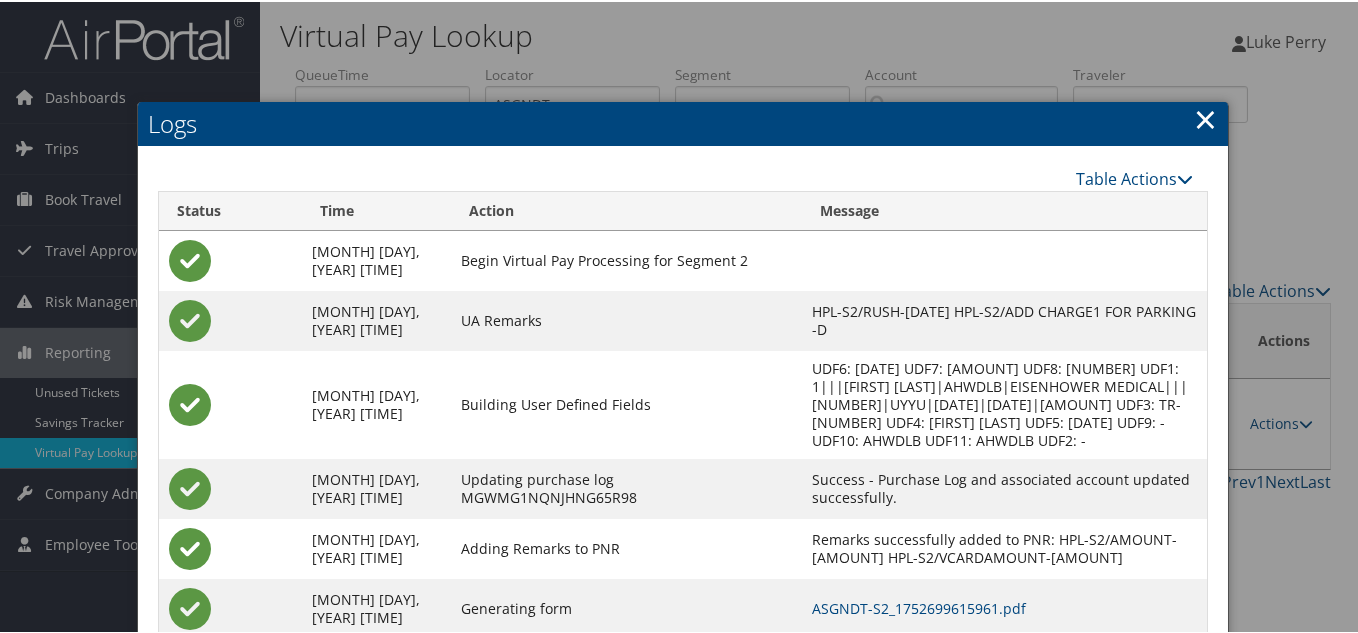 click on "×" at bounding box center [1205, 117] 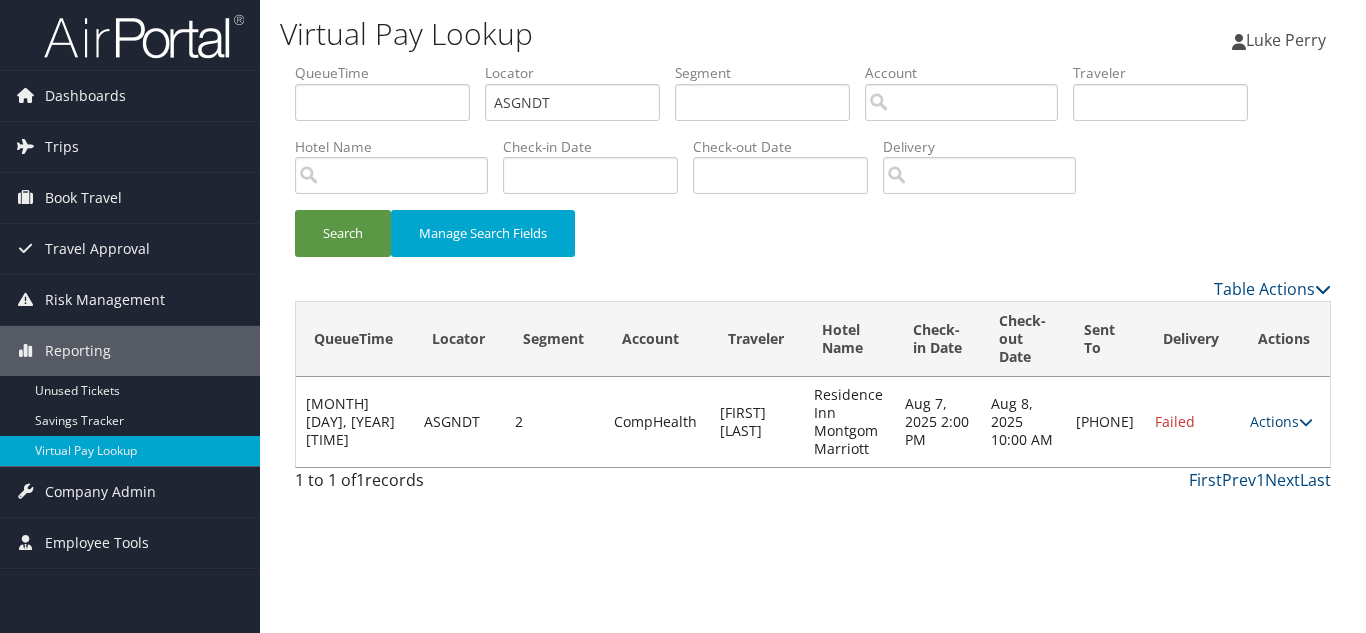 click on "Search Manage Search Fields" at bounding box center [813, 243] 